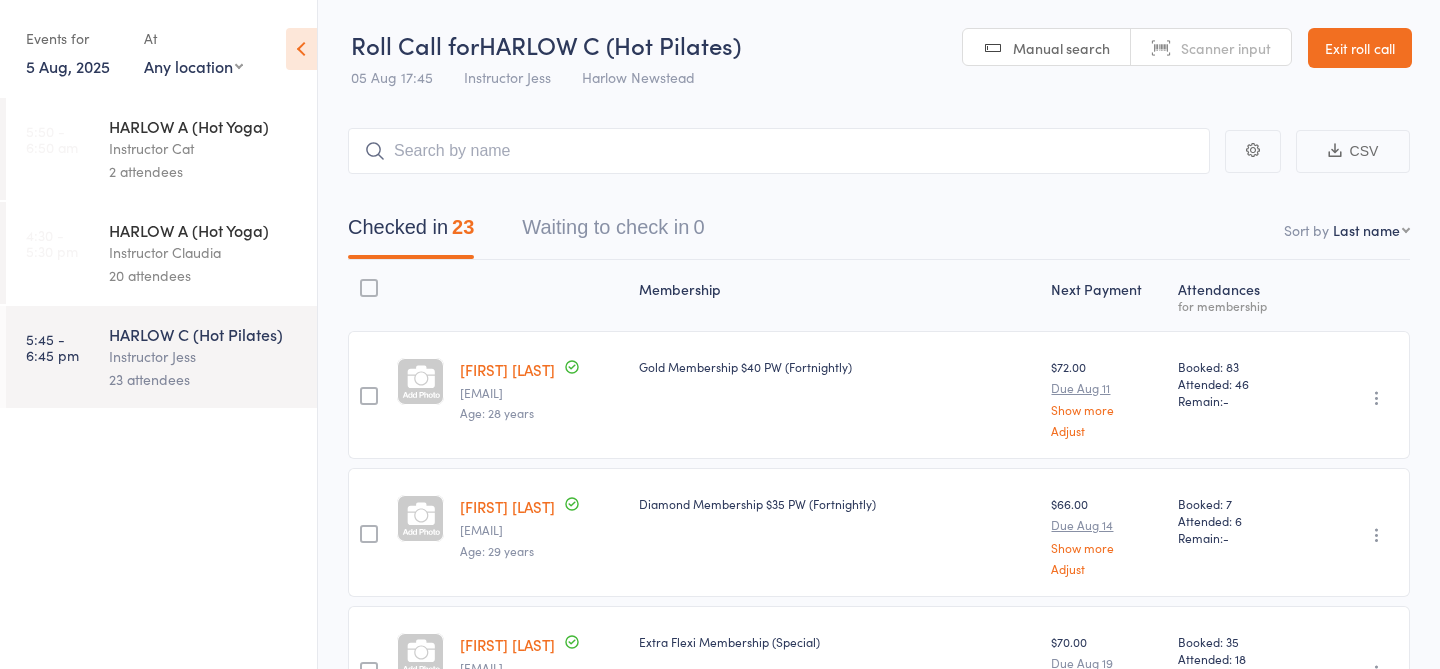 scroll, scrollTop: 0, scrollLeft: 0, axis: both 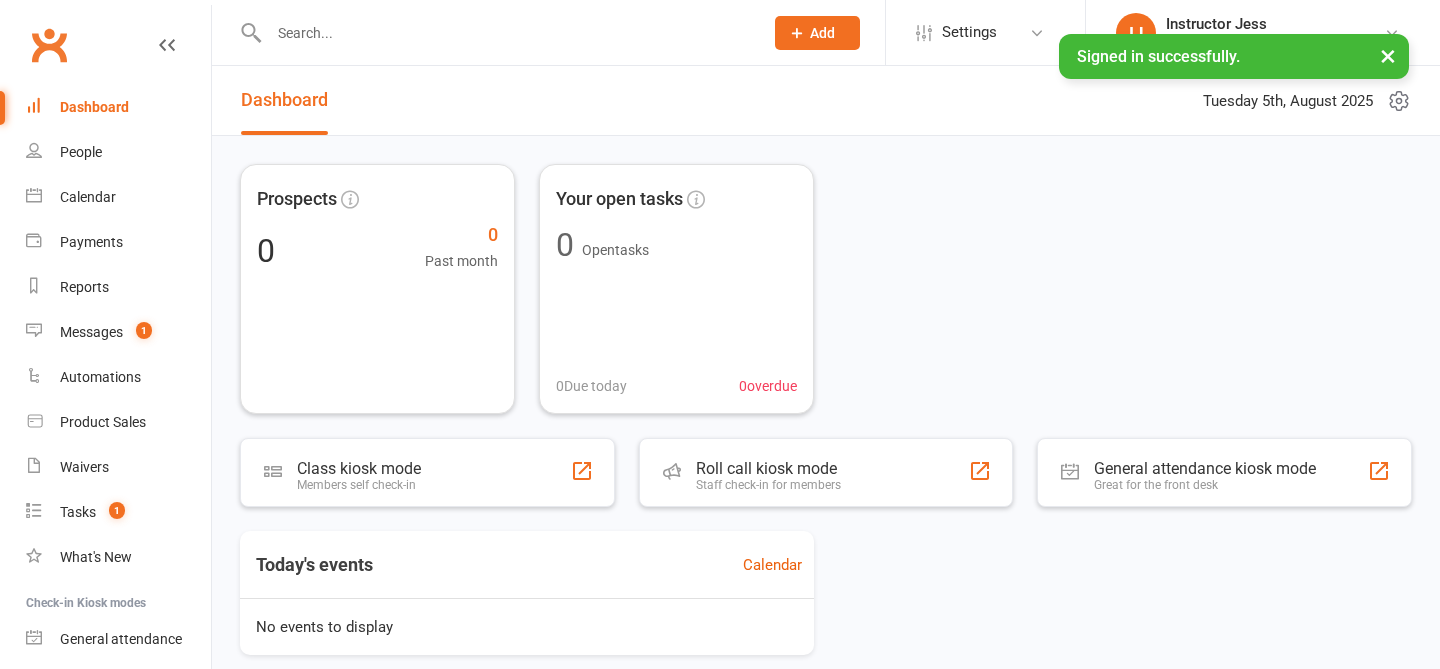 click on "×" at bounding box center (1388, 55) 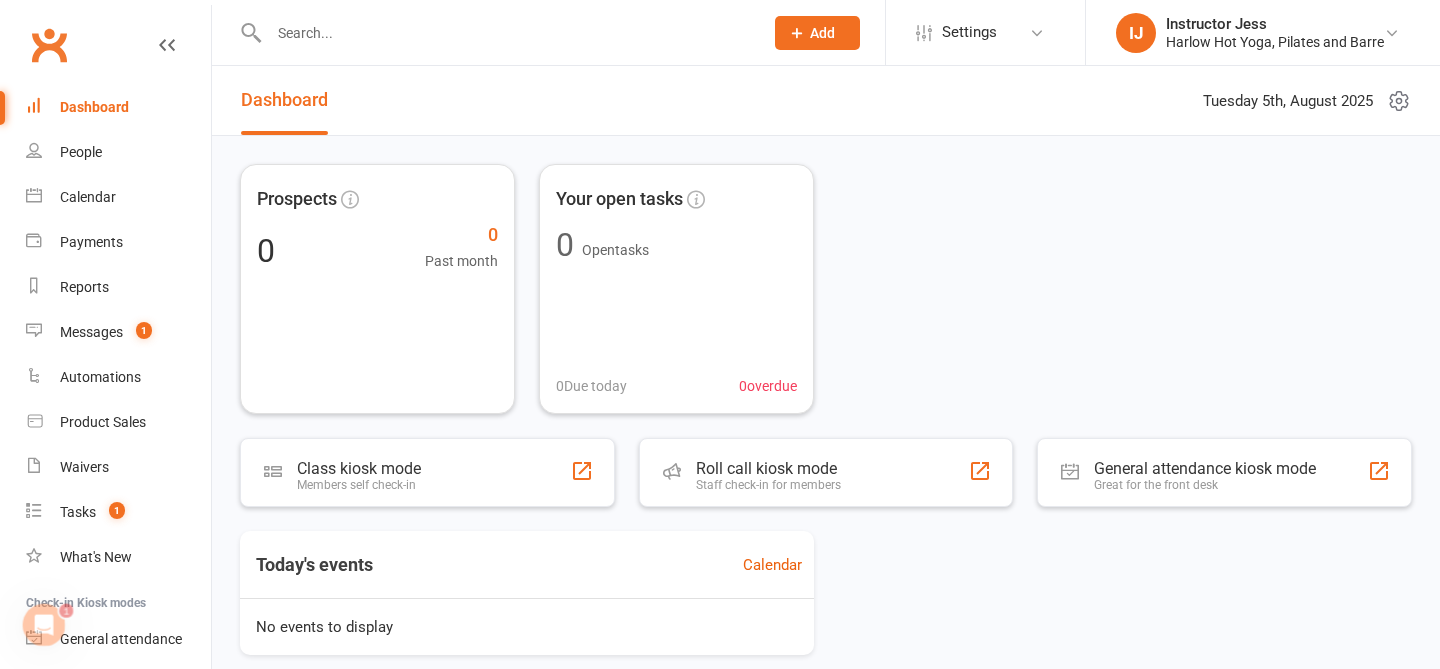 scroll, scrollTop: 0, scrollLeft: 0, axis: both 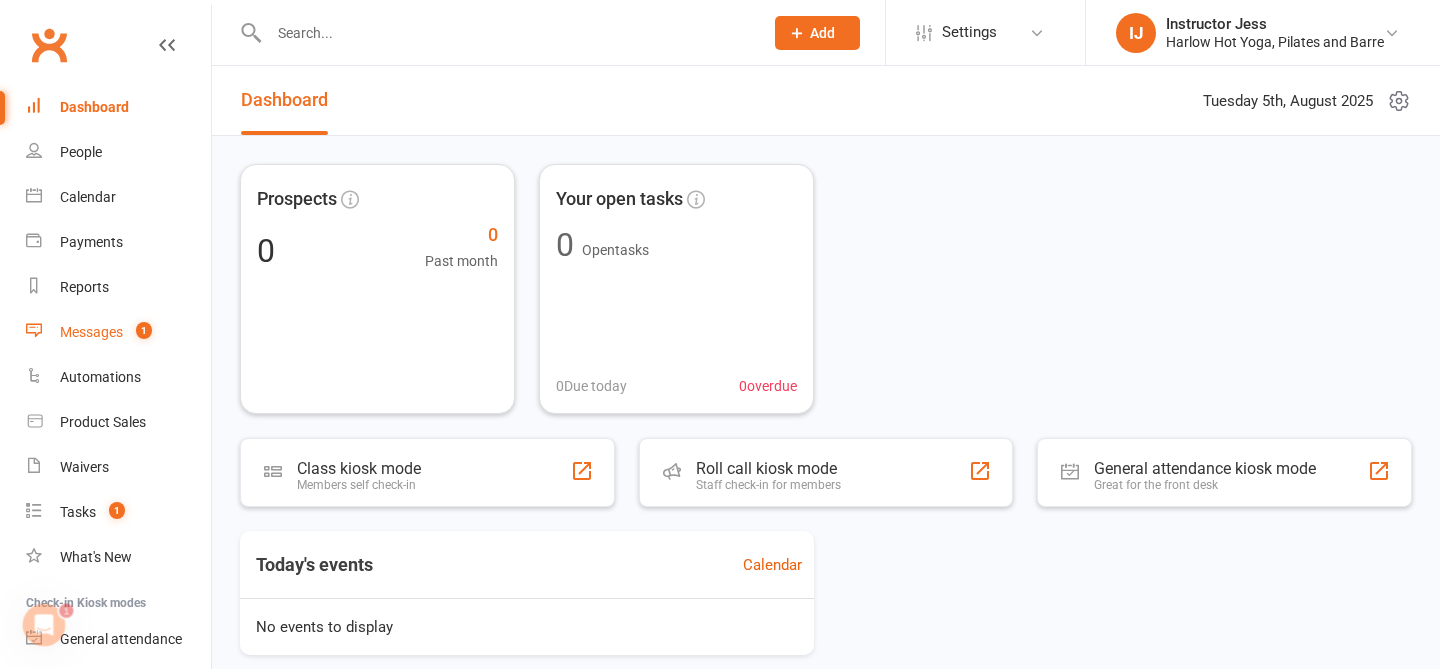 click on "Messages" at bounding box center (91, 332) 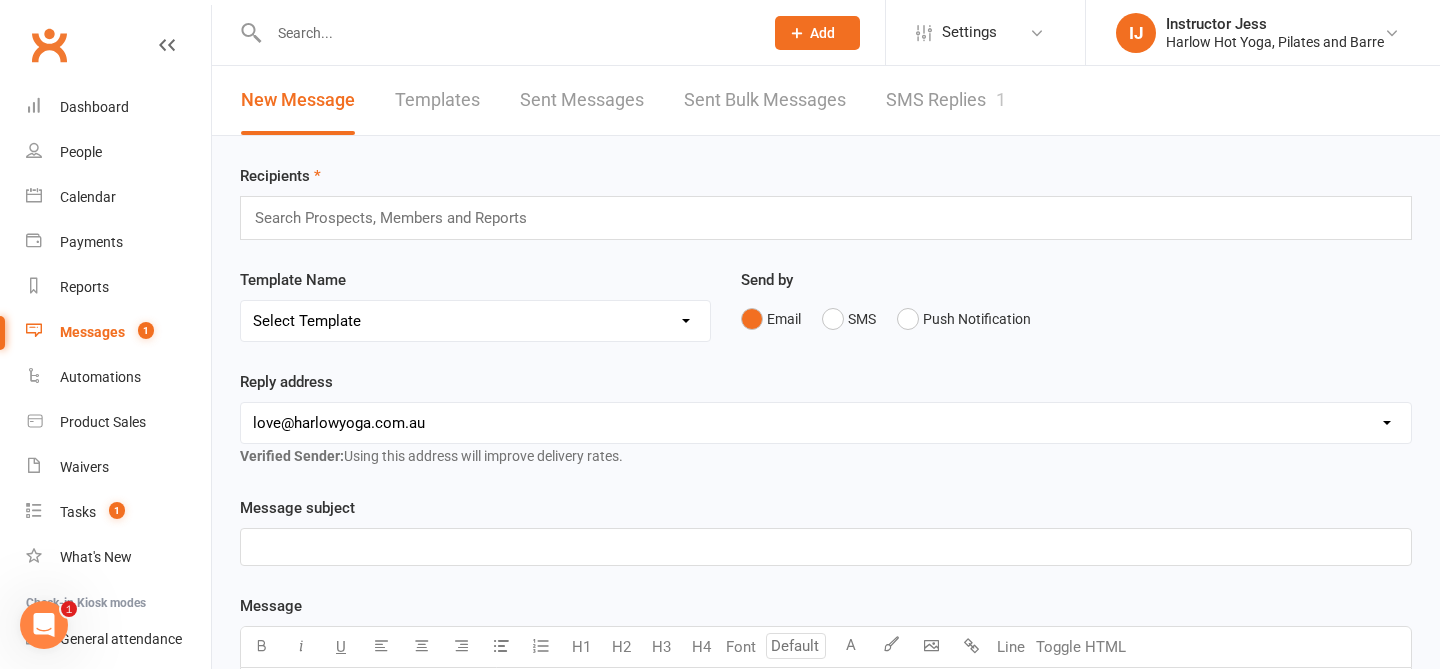 click on "SMS Replies  1" at bounding box center (946, 100) 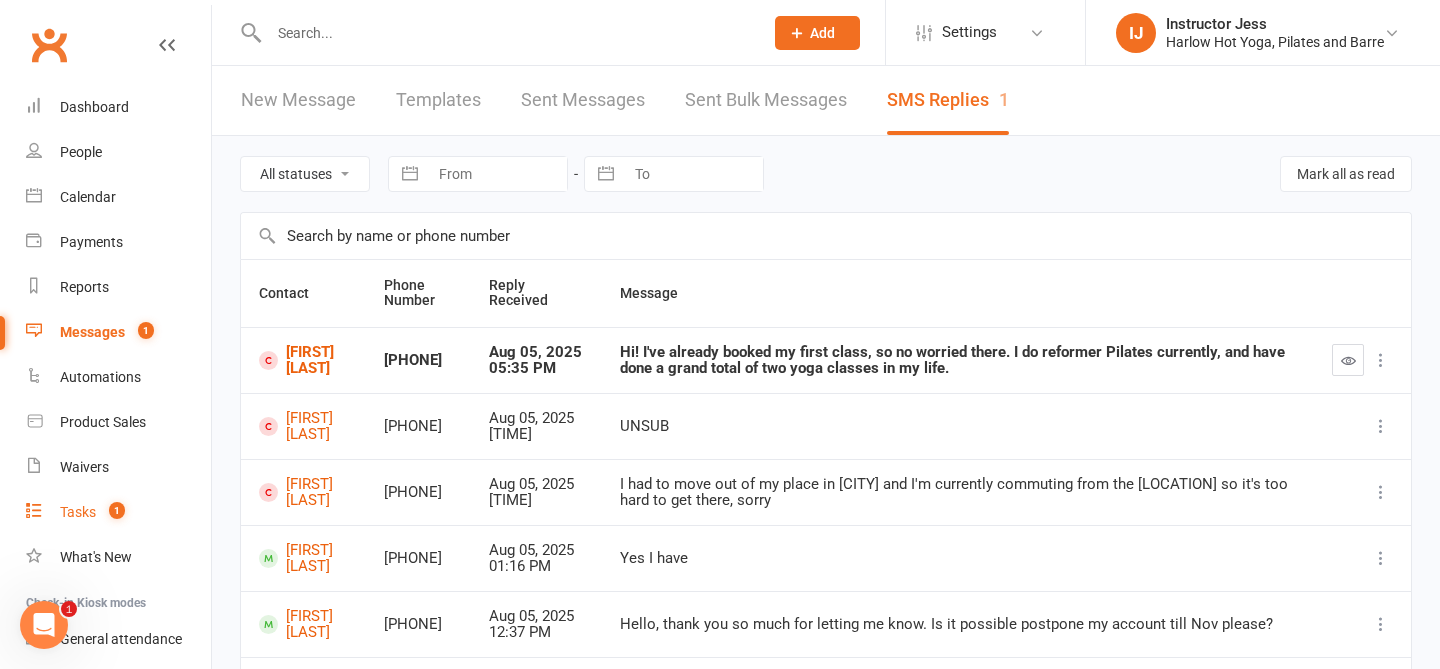 click on "Tasks" at bounding box center [78, 512] 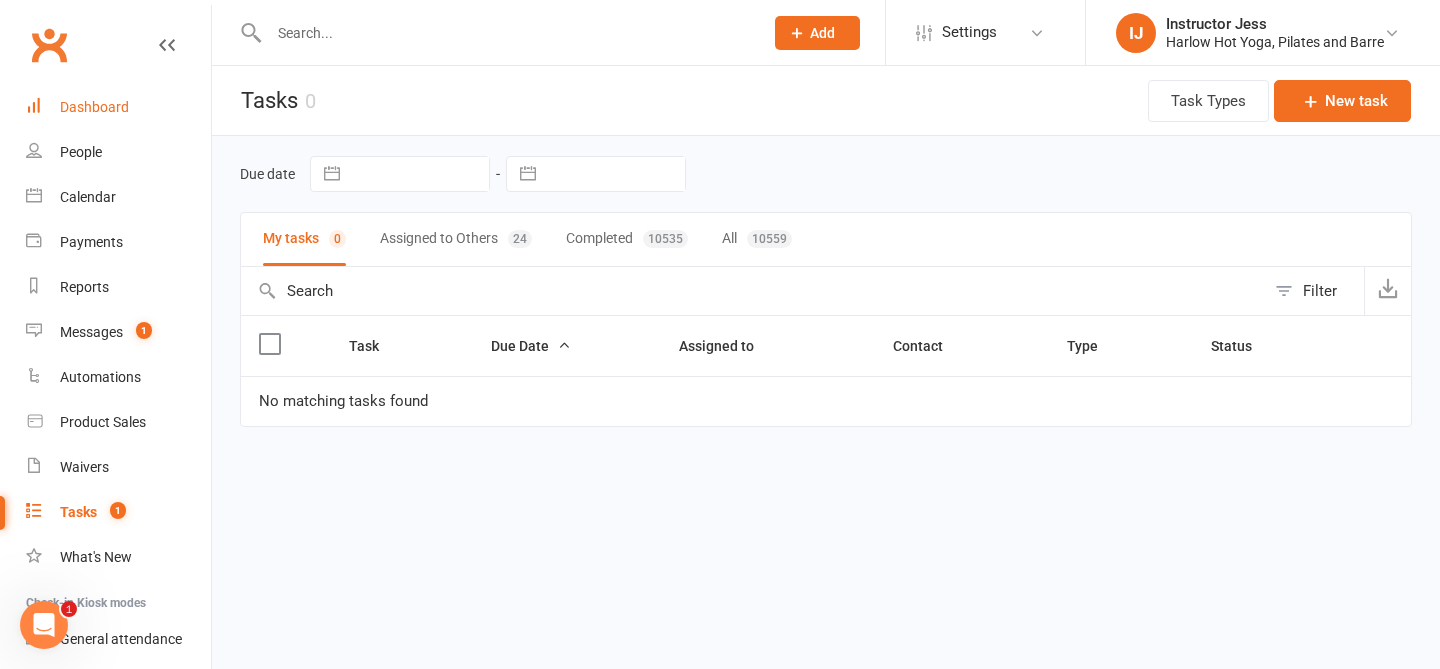 click on "Dashboard" at bounding box center [94, 107] 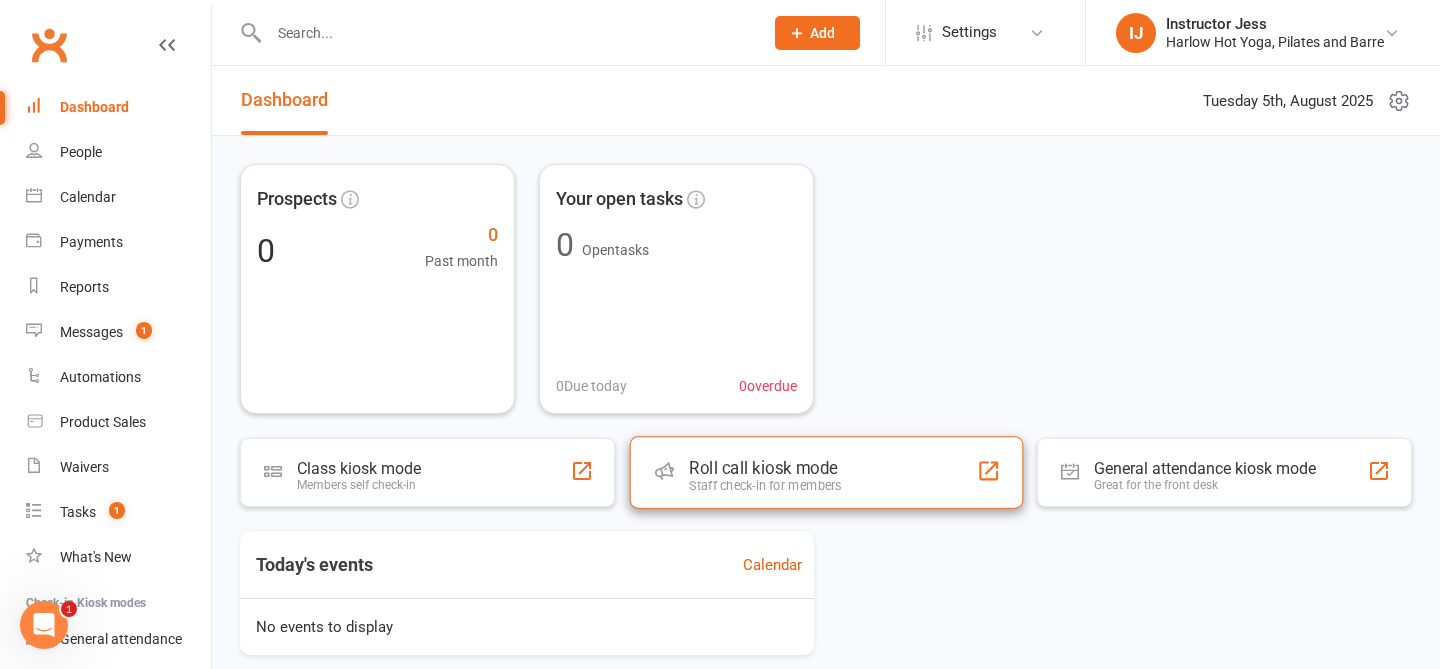 click on "Roll call kiosk mode" at bounding box center [765, 468] 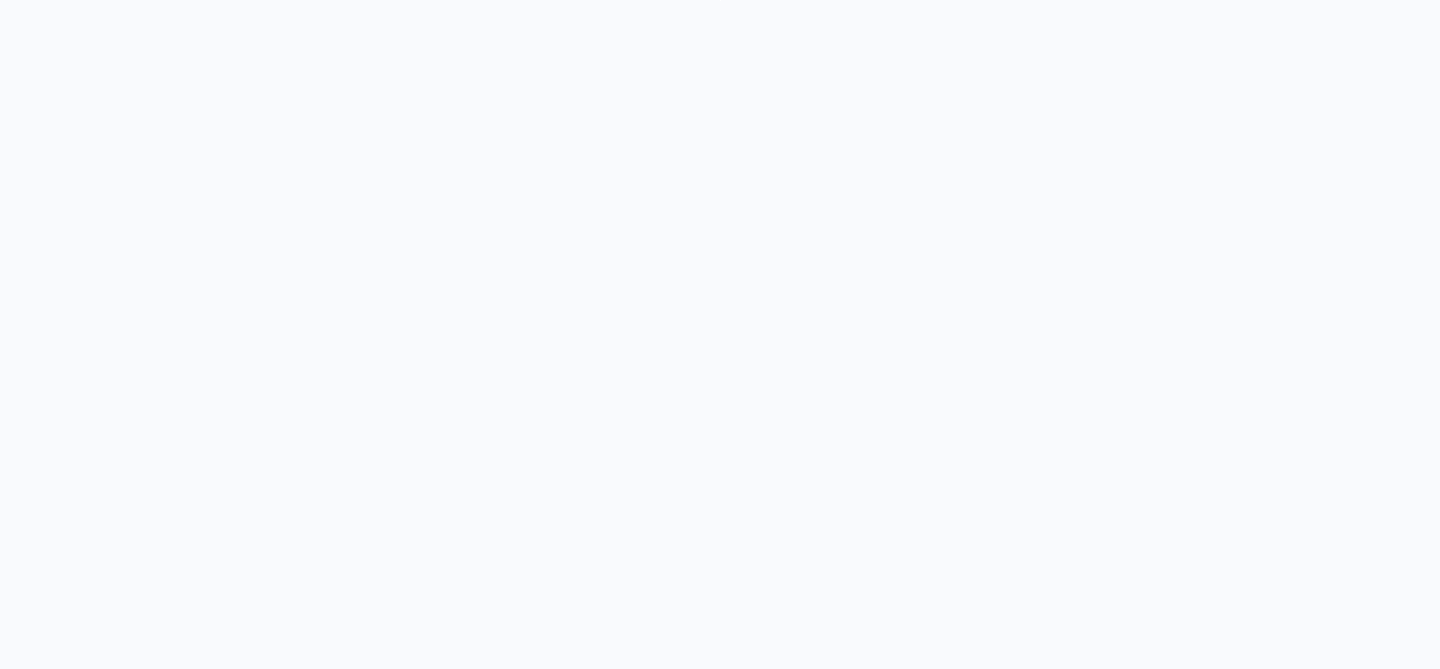 scroll, scrollTop: 0, scrollLeft: 0, axis: both 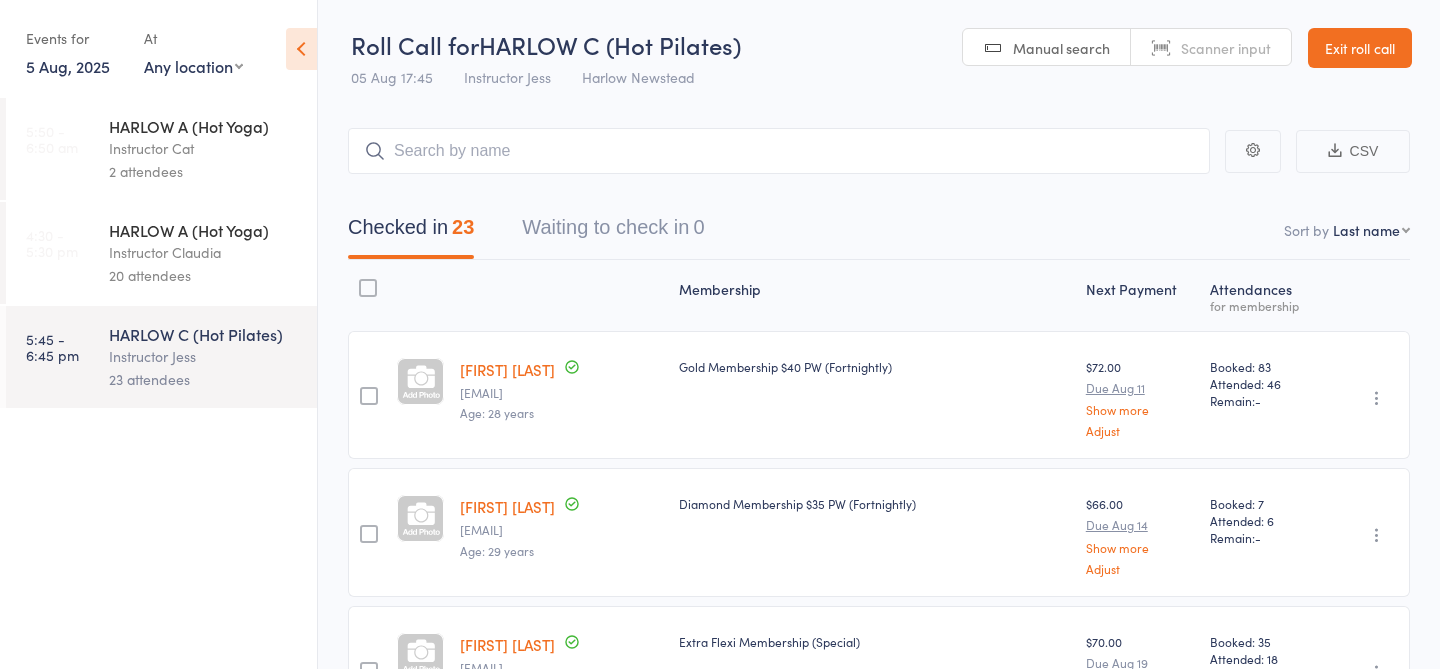 click on "5 Aug, 2025" at bounding box center [68, 66] 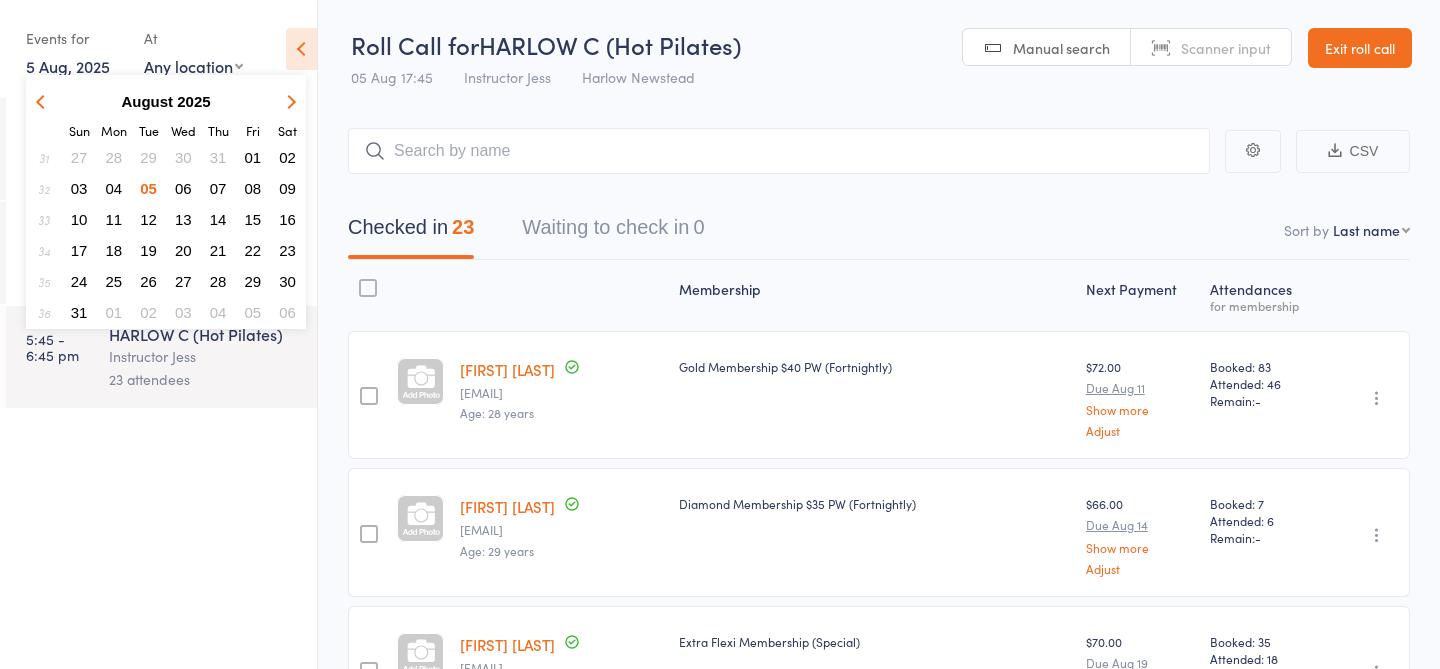 click on "06" at bounding box center [183, 188] 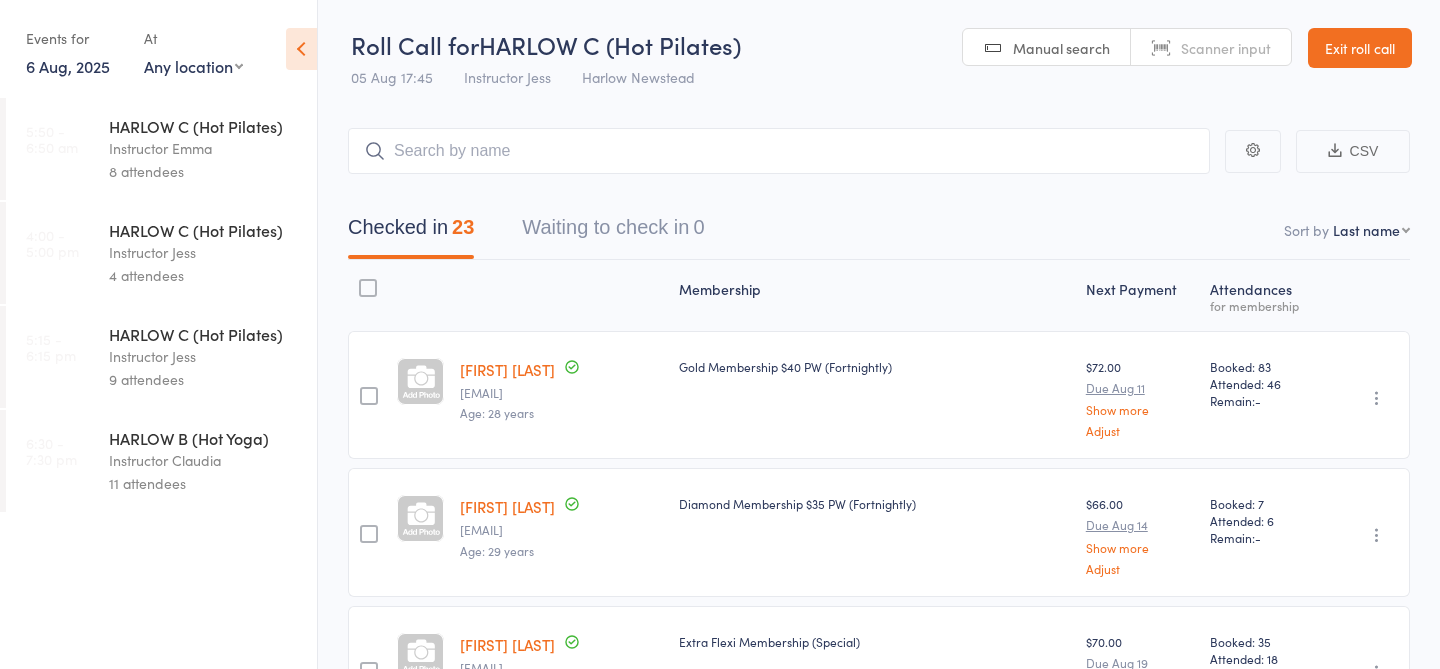 click on "Instructor Jess" at bounding box center (204, 252) 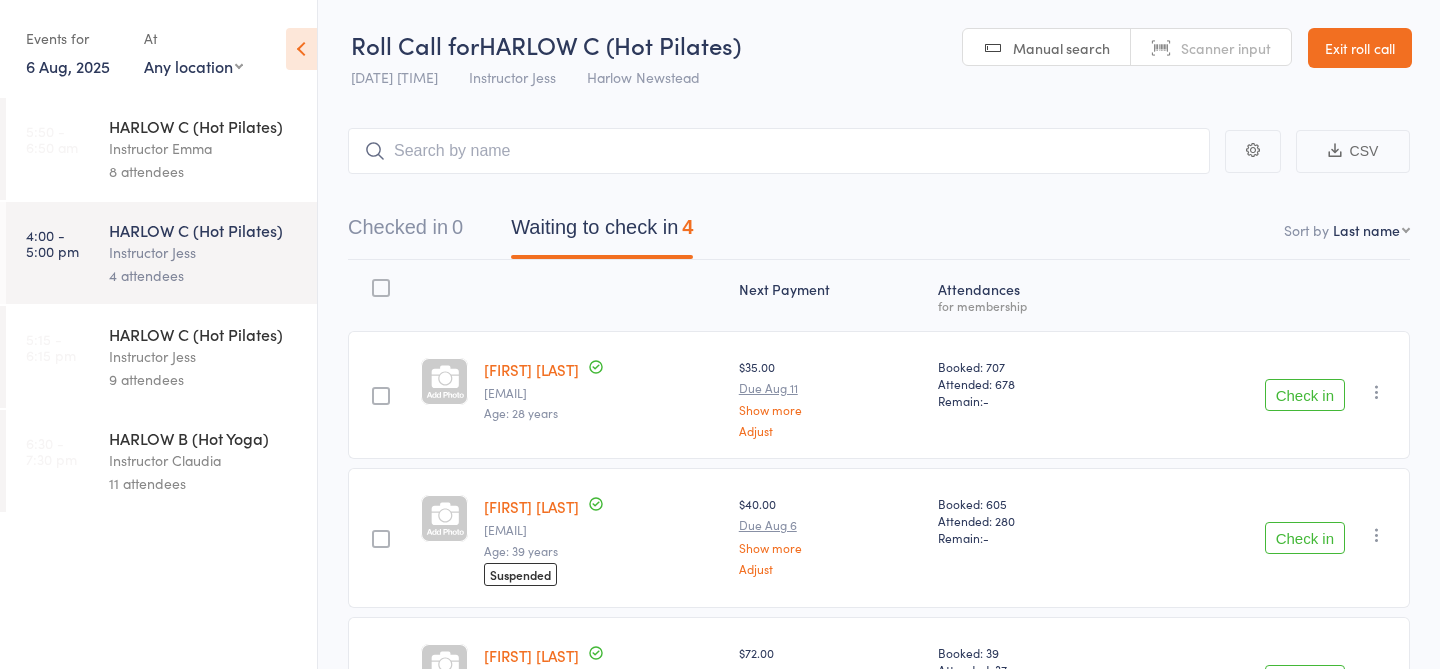 click on "6 Aug, 2025" at bounding box center [68, 66] 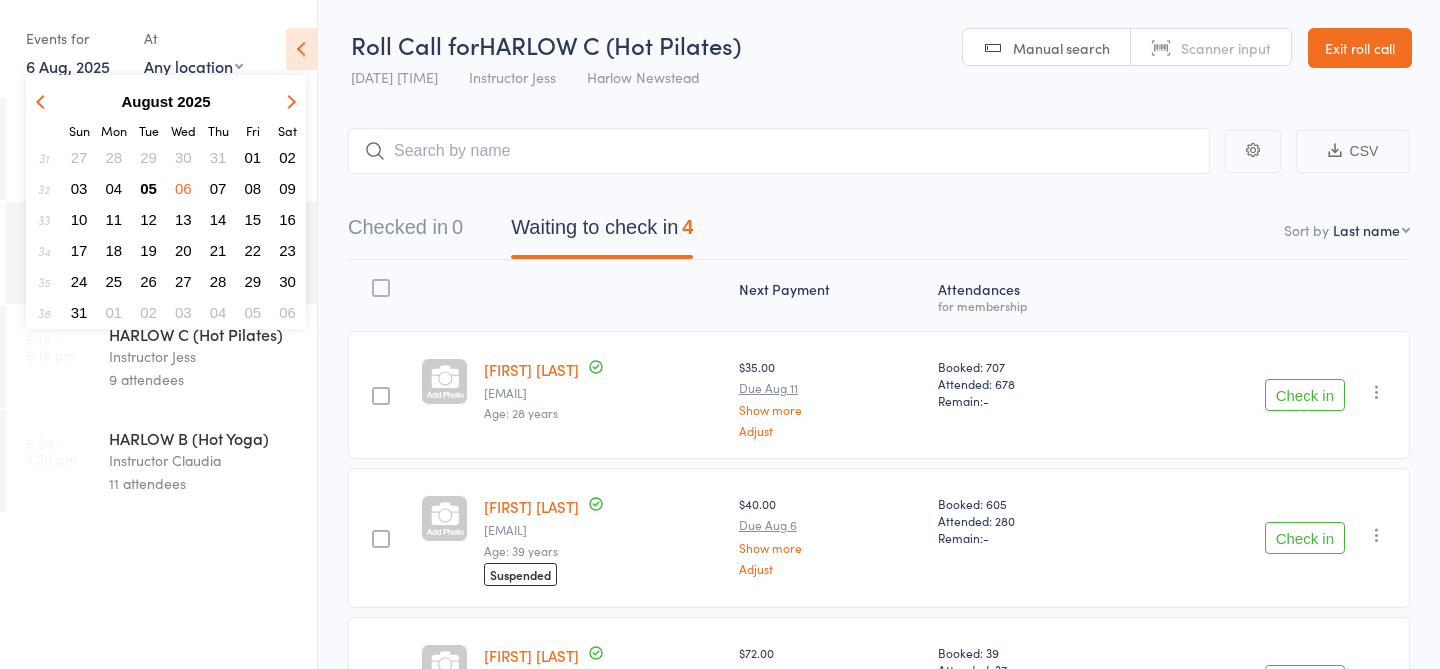 click on "08" at bounding box center [253, 188] 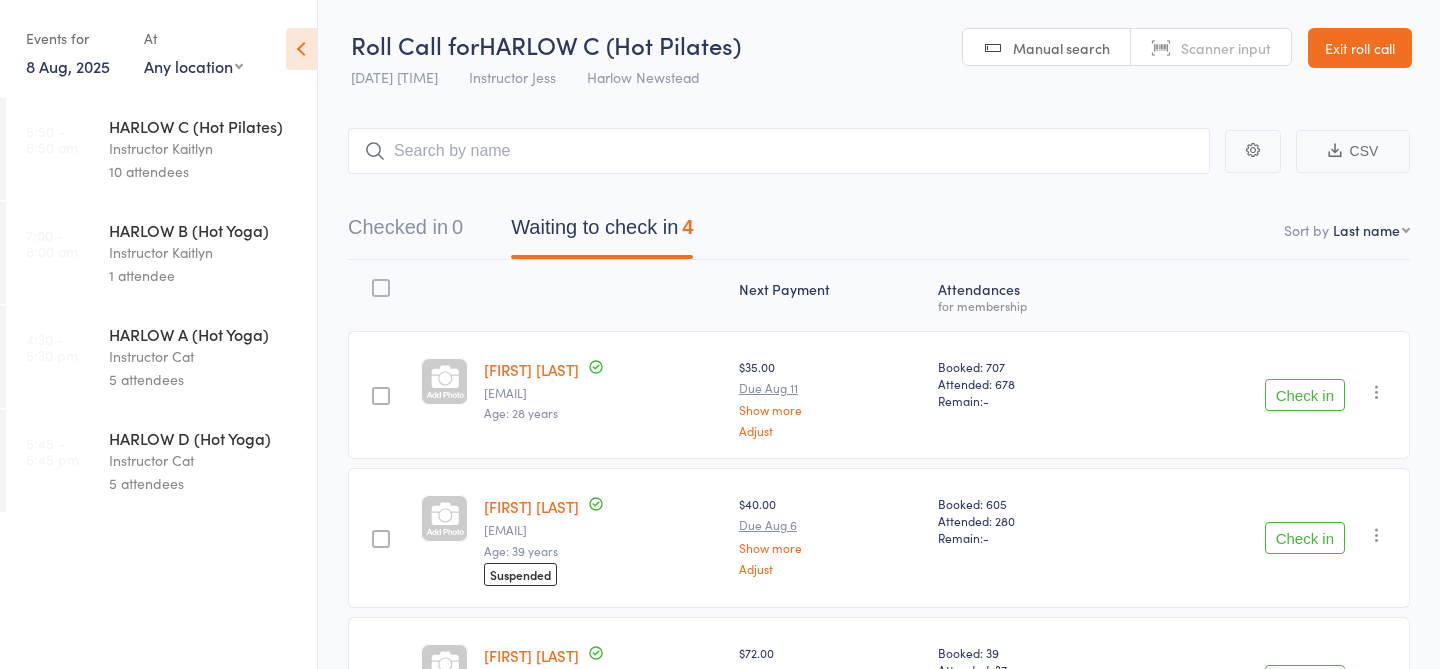 click on "HARLOW B (Hot Yoga)" at bounding box center (204, 230) 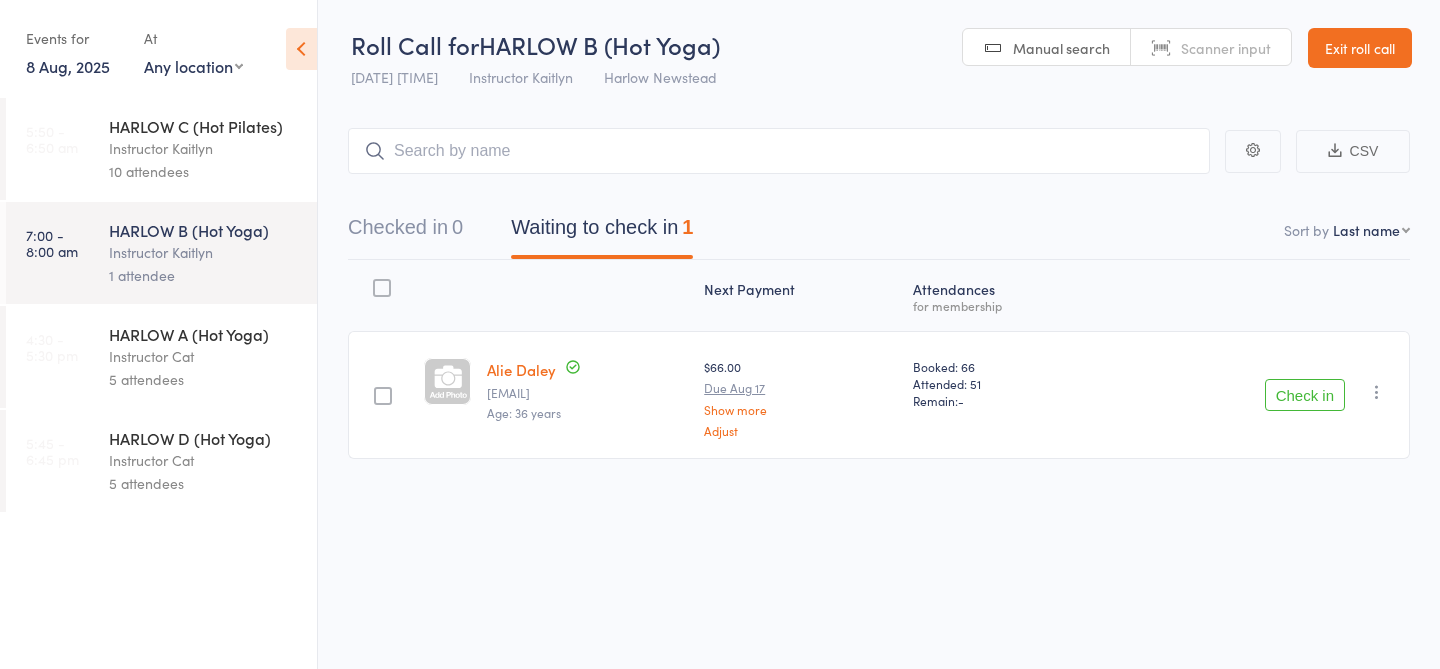 click on "8 Aug, 2025" at bounding box center [68, 66] 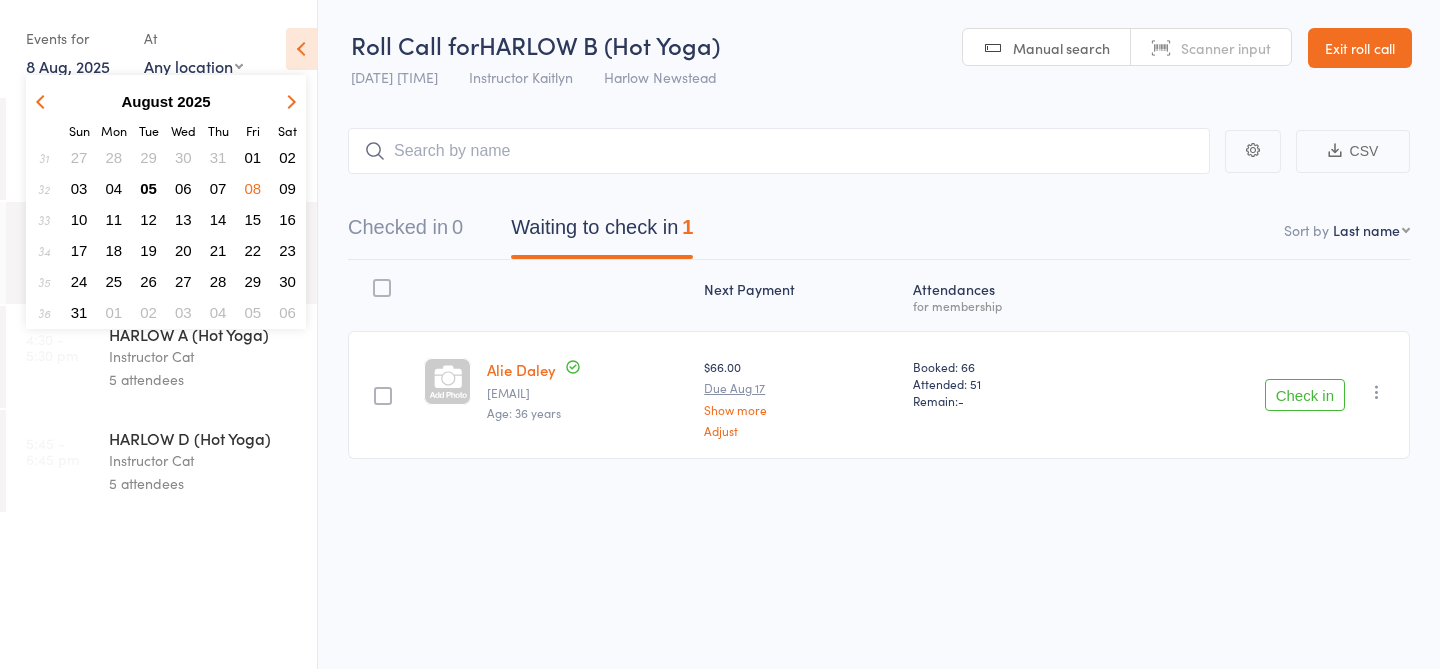 click on "05" at bounding box center [148, 188] 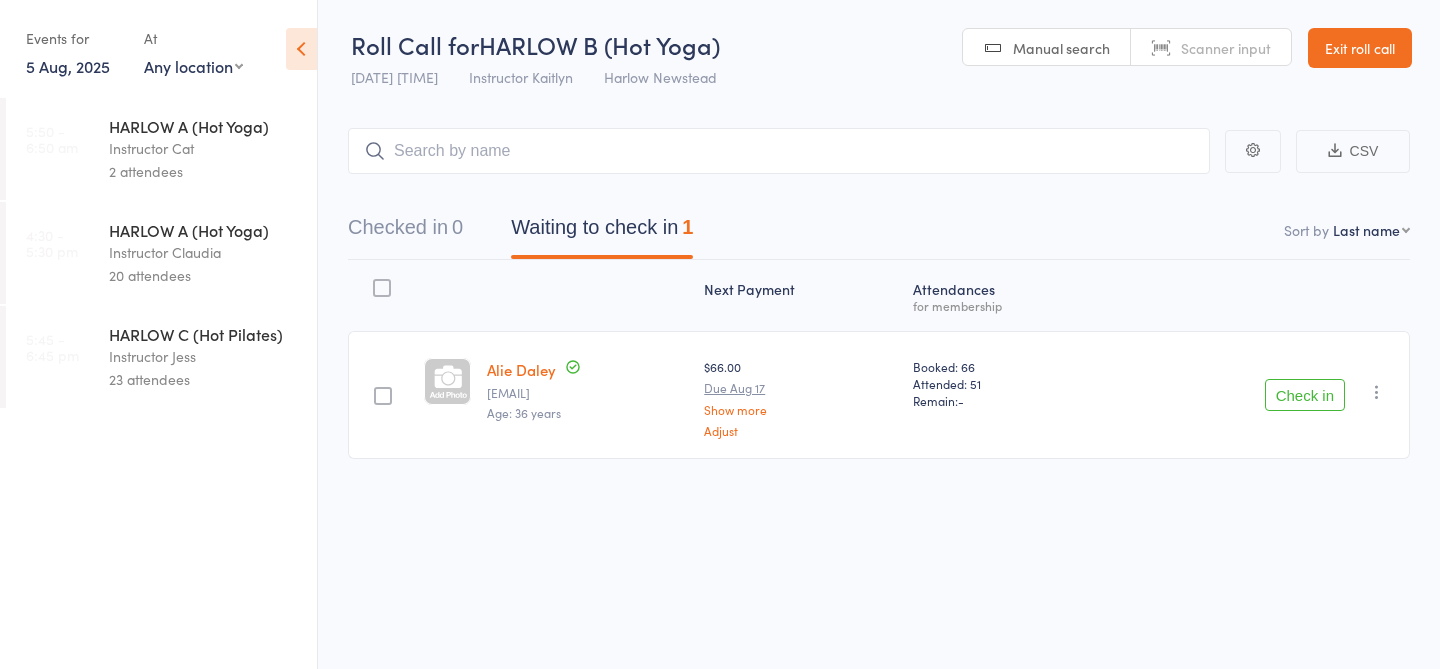 click on "Instructor Jess" at bounding box center (204, 356) 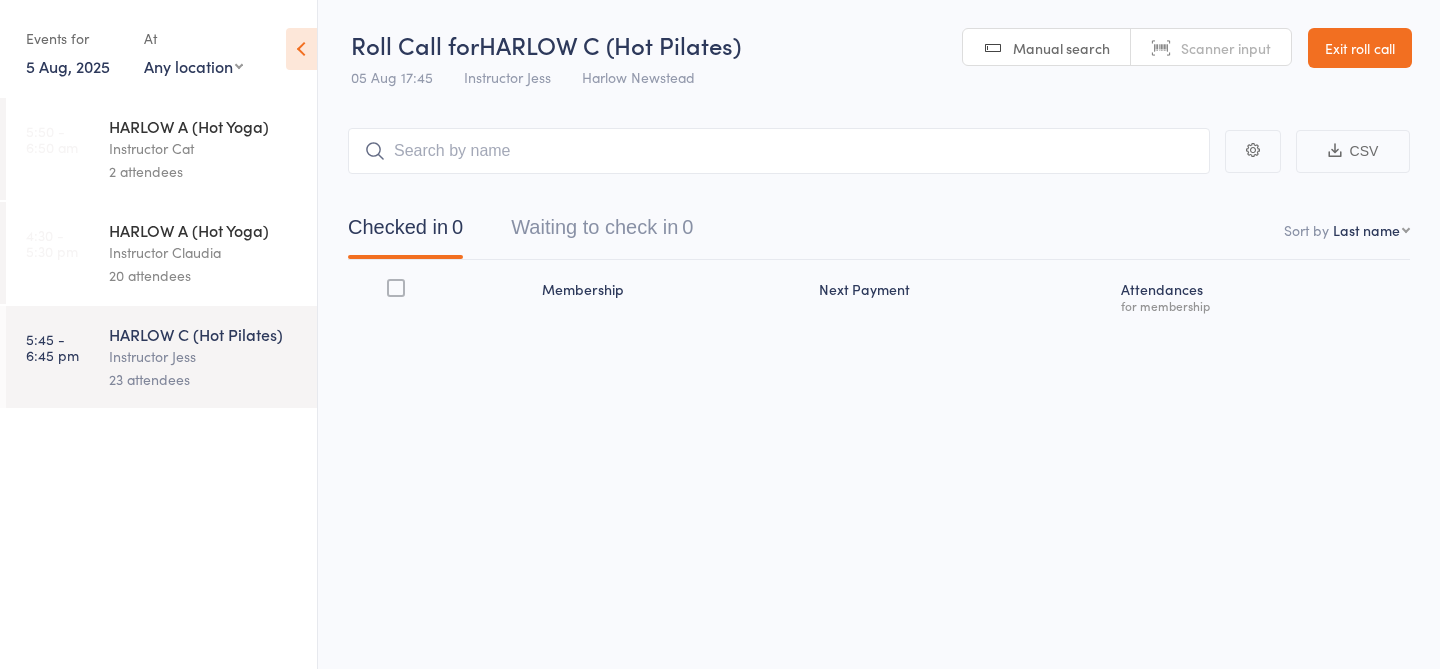click on "2 attendees" at bounding box center [204, 171] 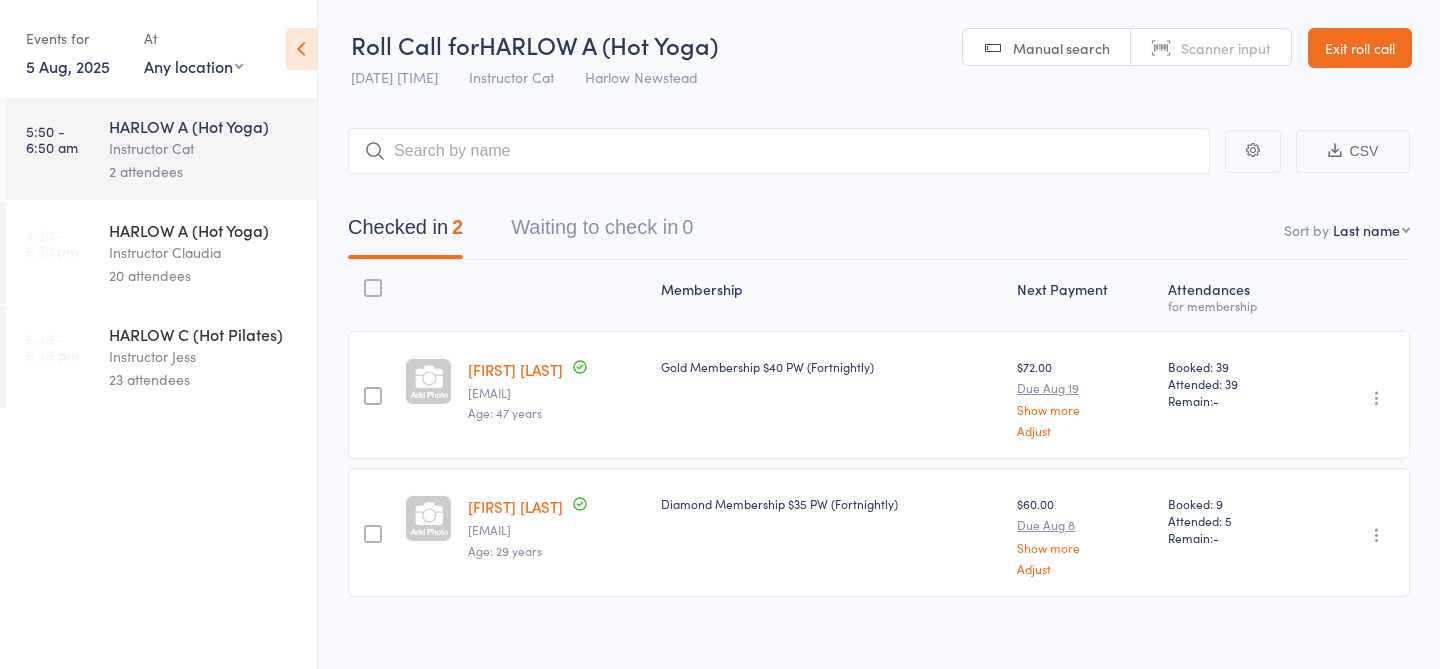 click on "20 attendees" at bounding box center [204, 275] 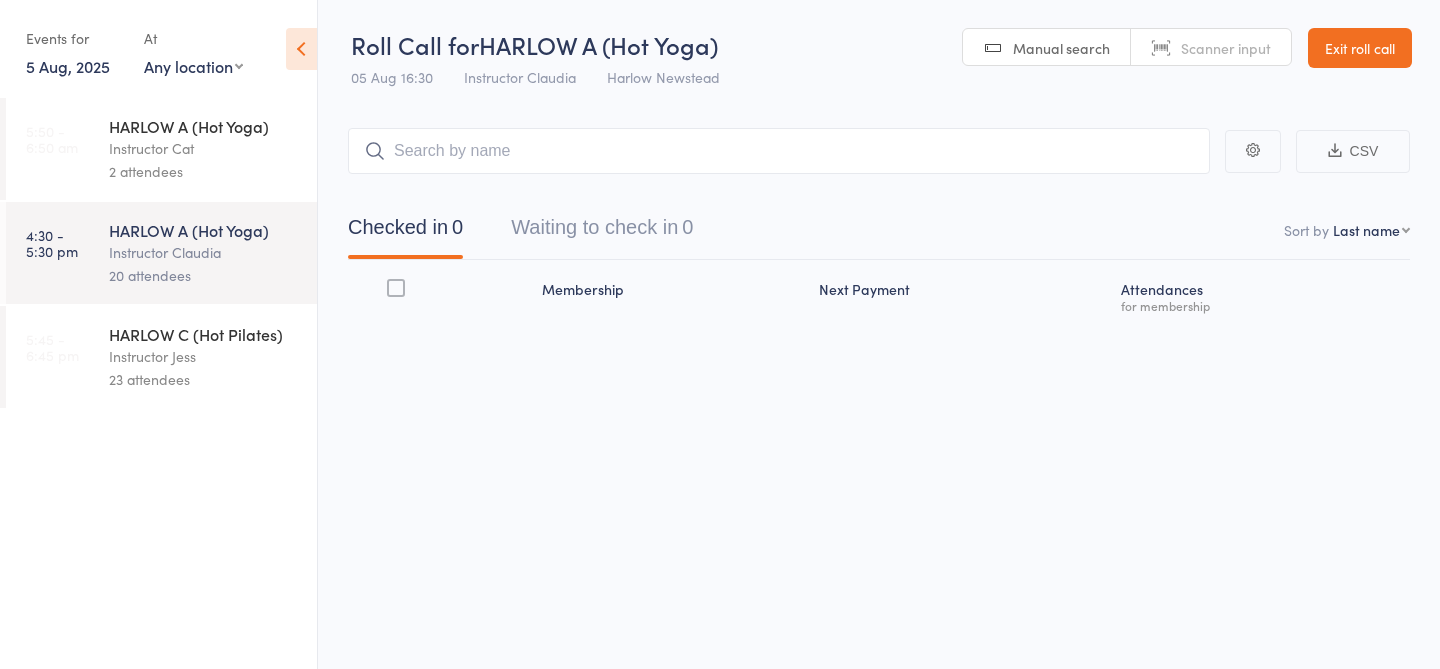click on "Instructor Jess" at bounding box center [204, 356] 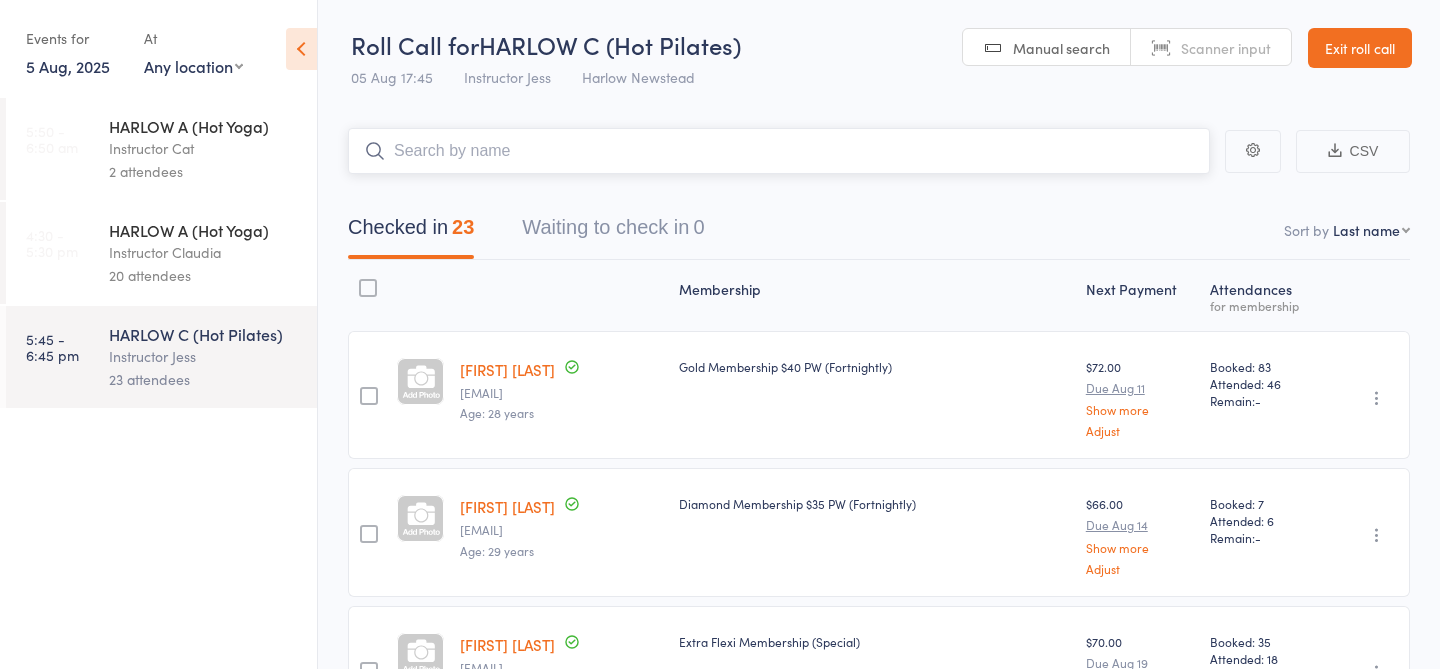click on "Waiting to check in  0" at bounding box center [613, 232] 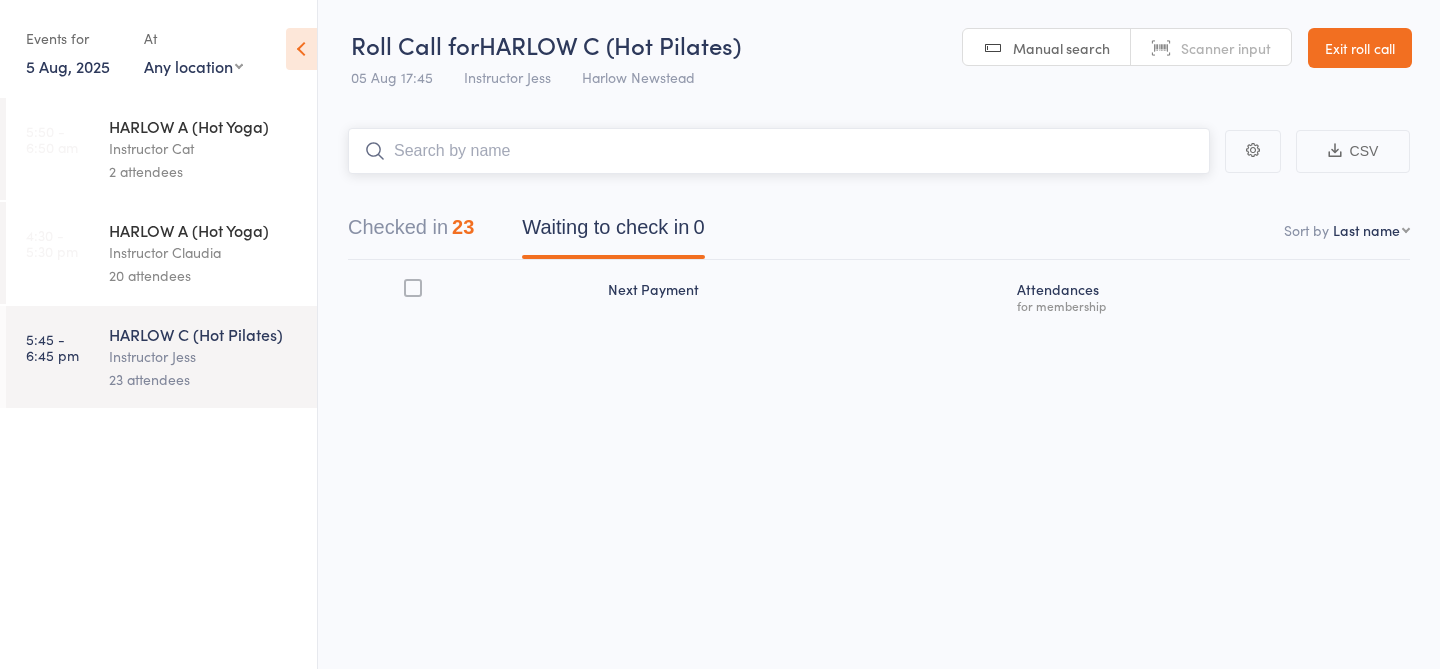 click on "Checked in  23" at bounding box center [411, 232] 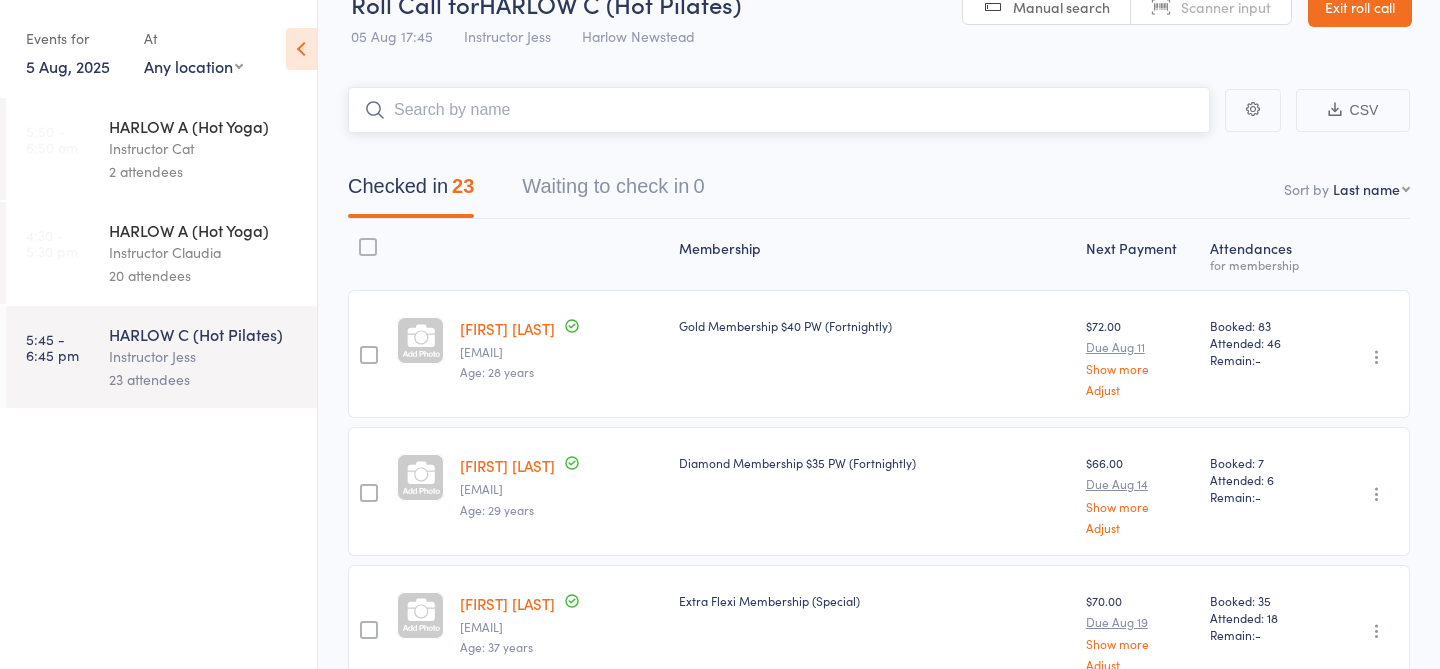scroll, scrollTop: 45, scrollLeft: 0, axis: vertical 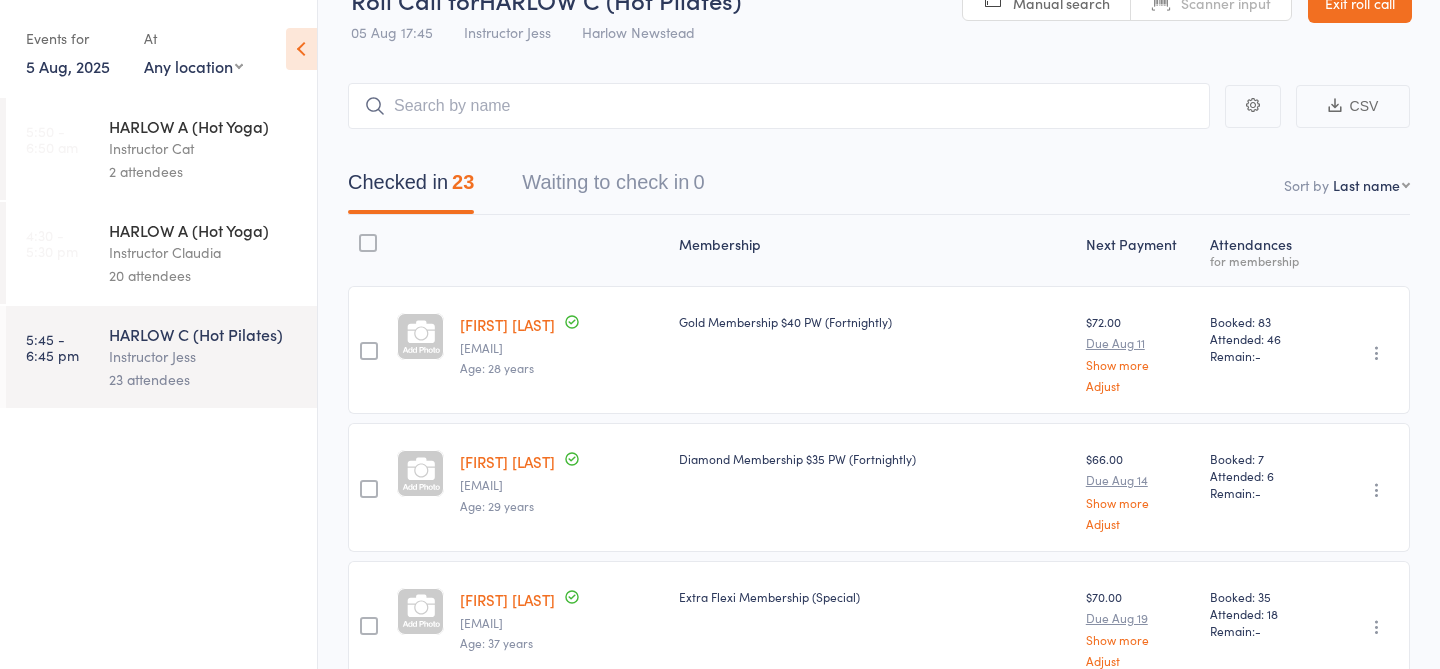 click on "5 Aug, 2025" at bounding box center (68, 66) 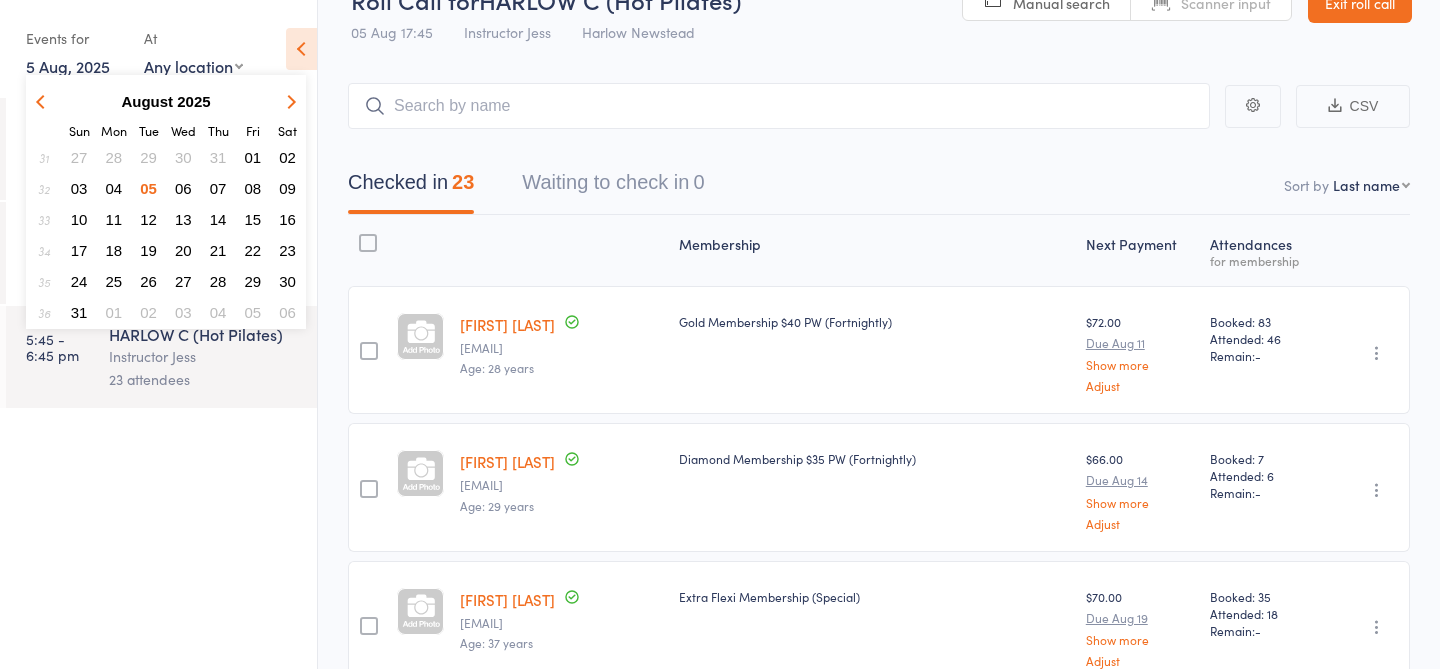 click on "06" at bounding box center [183, 188] 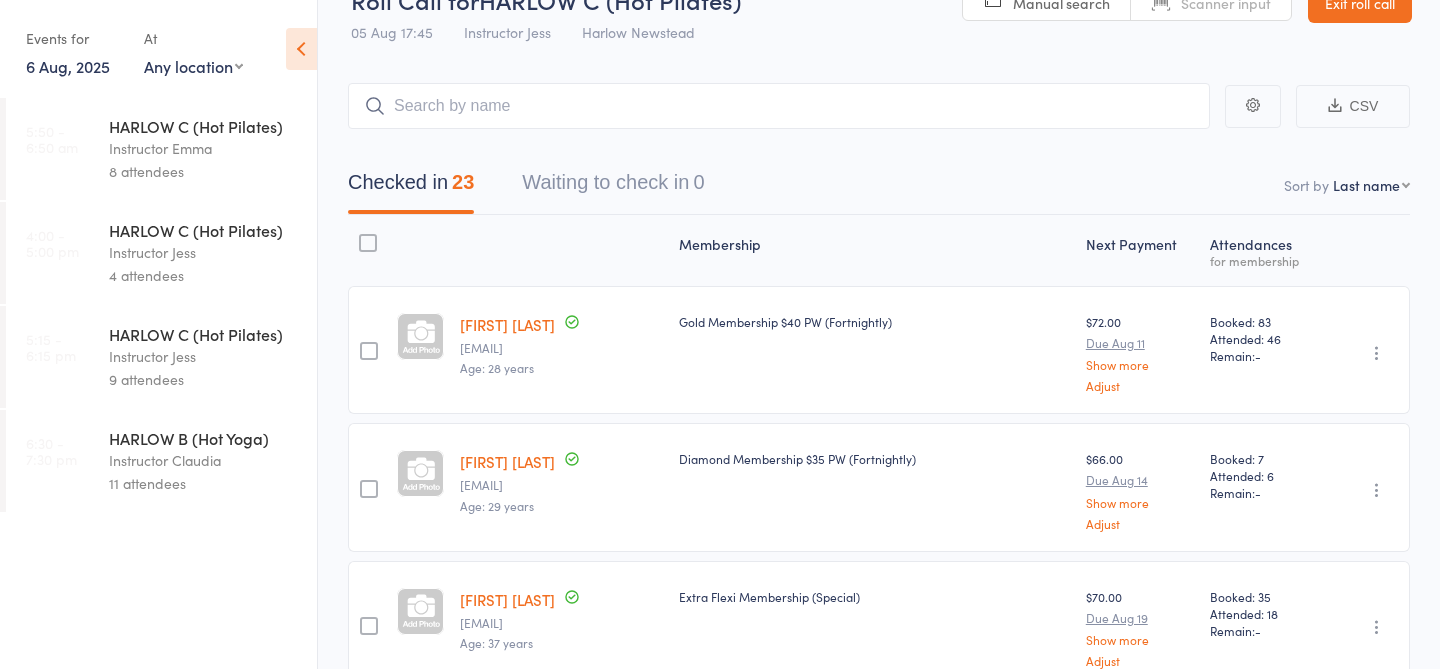 click on "4 attendees" at bounding box center [204, 275] 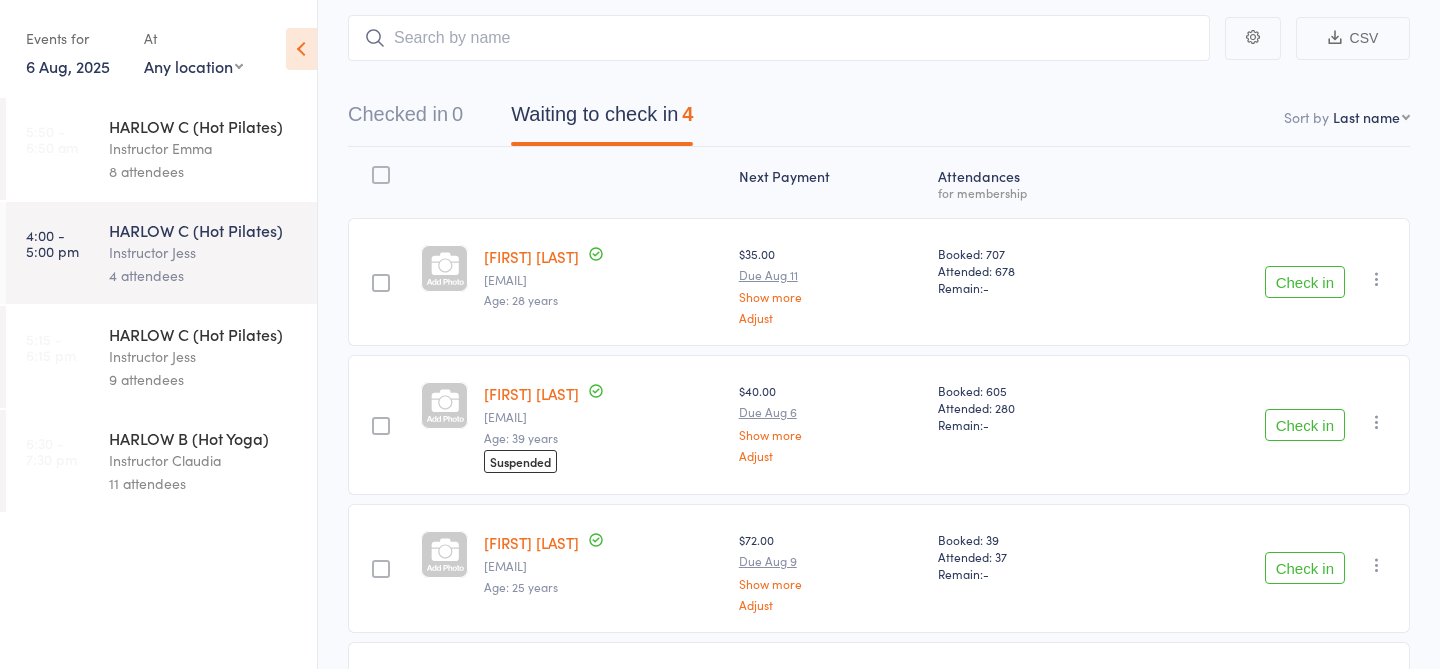scroll, scrollTop: 301, scrollLeft: 0, axis: vertical 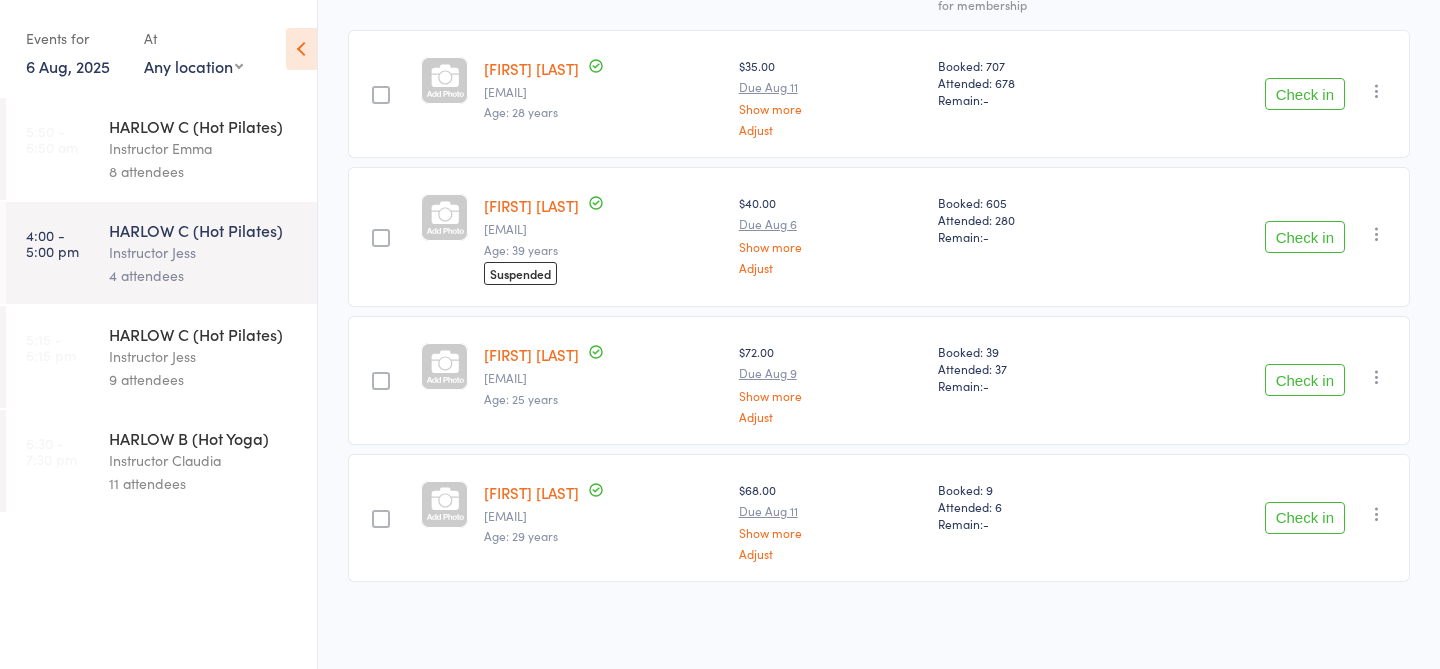 click on "Instructor Jess" at bounding box center (204, 356) 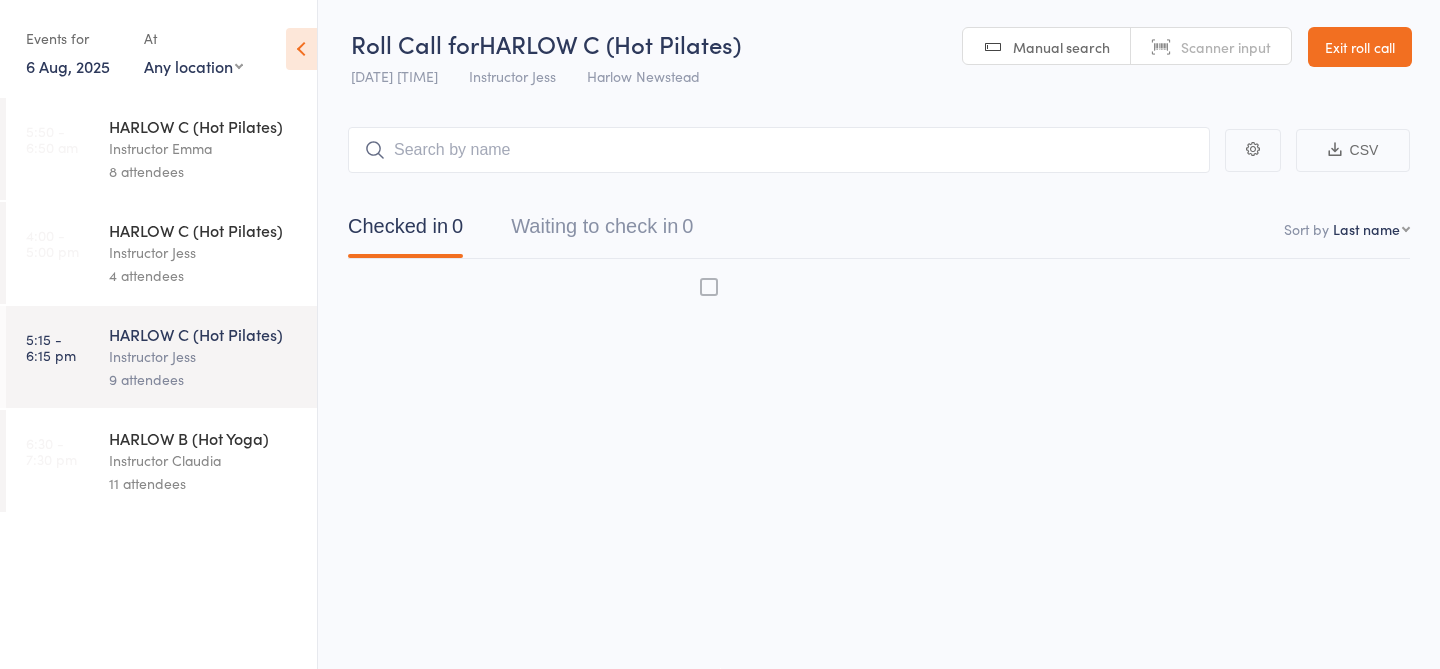 scroll, scrollTop: 1, scrollLeft: 0, axis: vertical 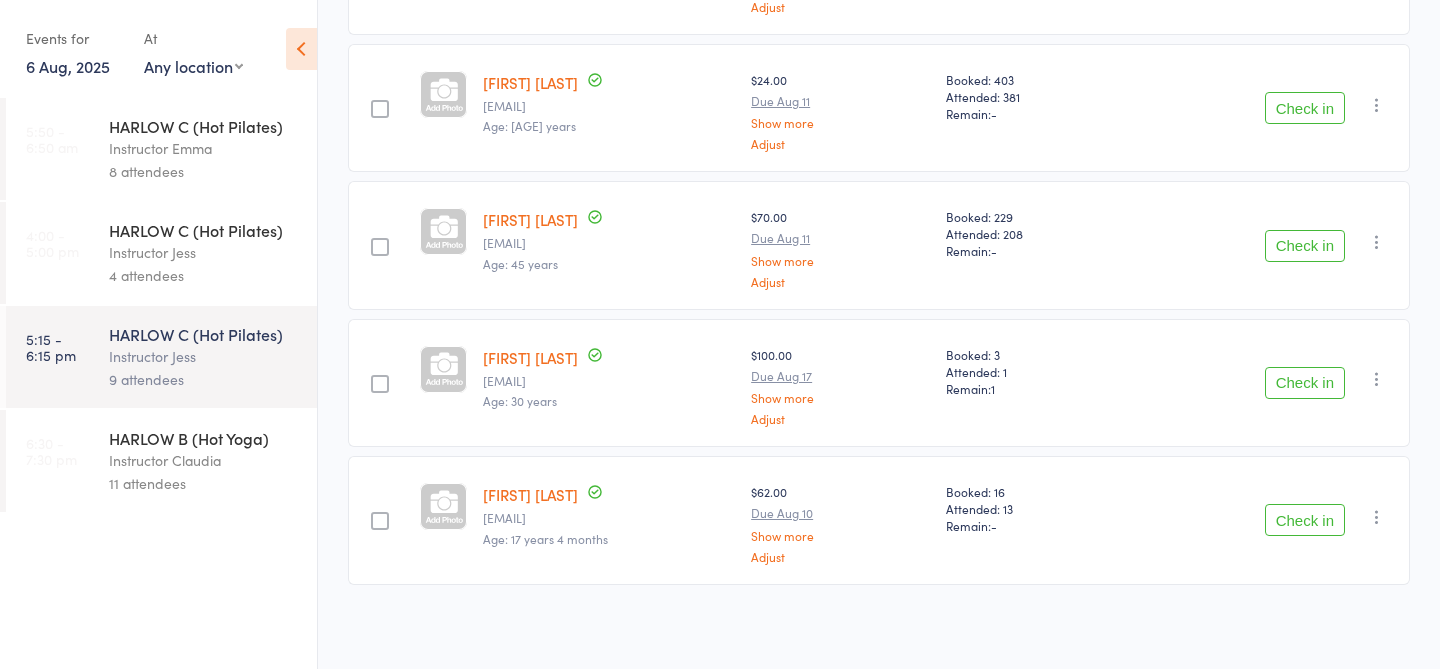click on "Instructor Claudia" at bounding box center (204, 460) 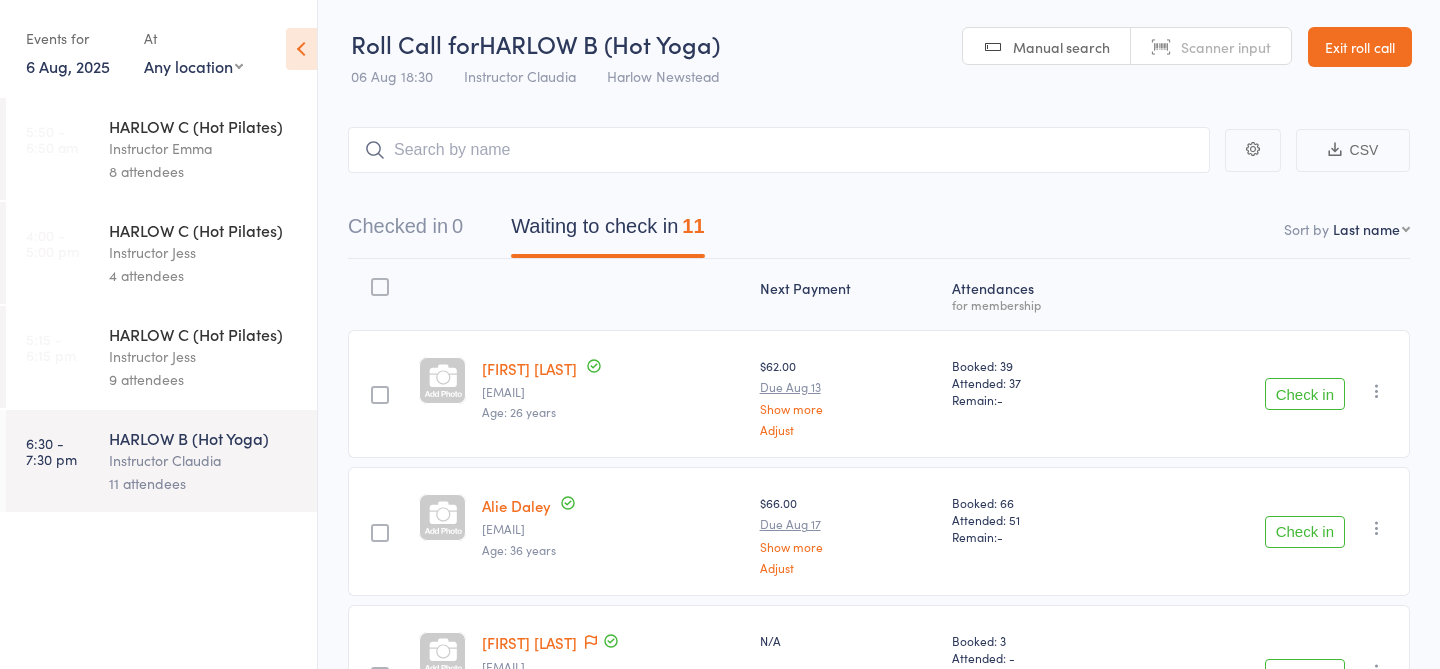 click on "6 Aug, 2025" at bounding box center [68, 66] 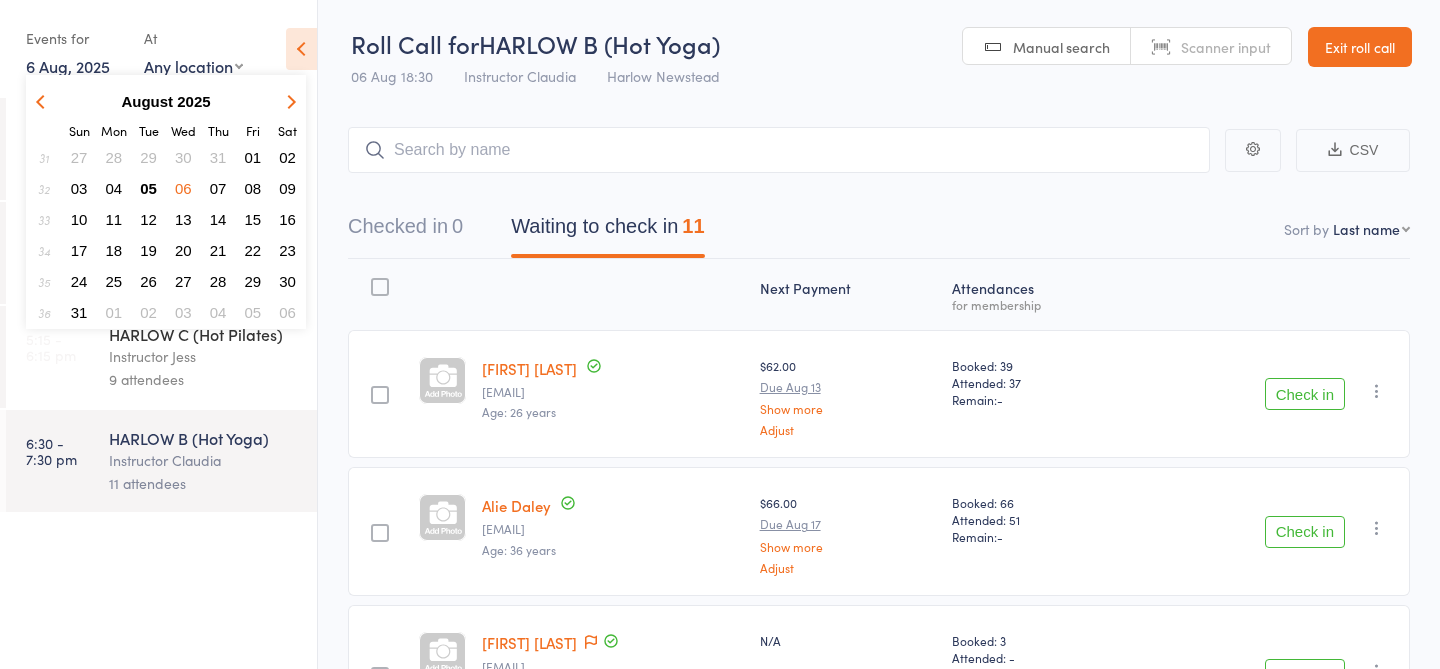 click on "07" at bounding box center (218, 188) 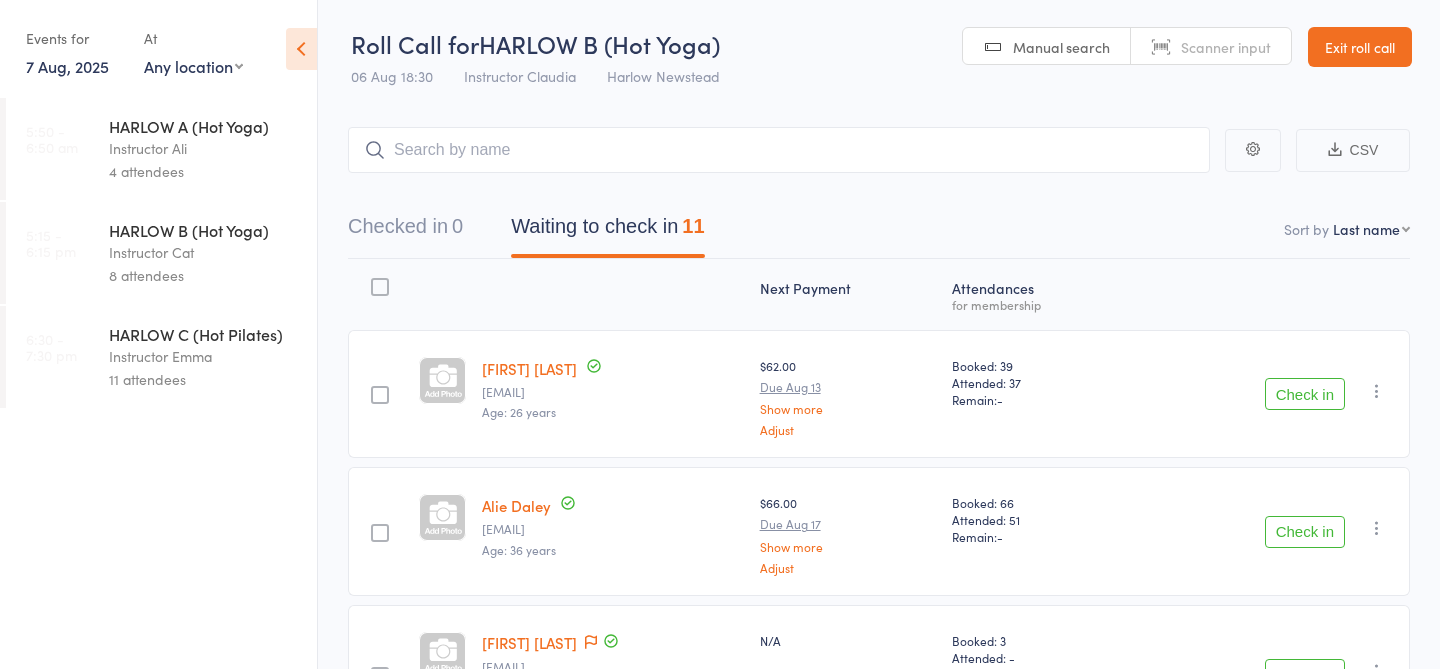 click on "HARLOW C (Hot Pilates)" at bounding box center (204, 334) 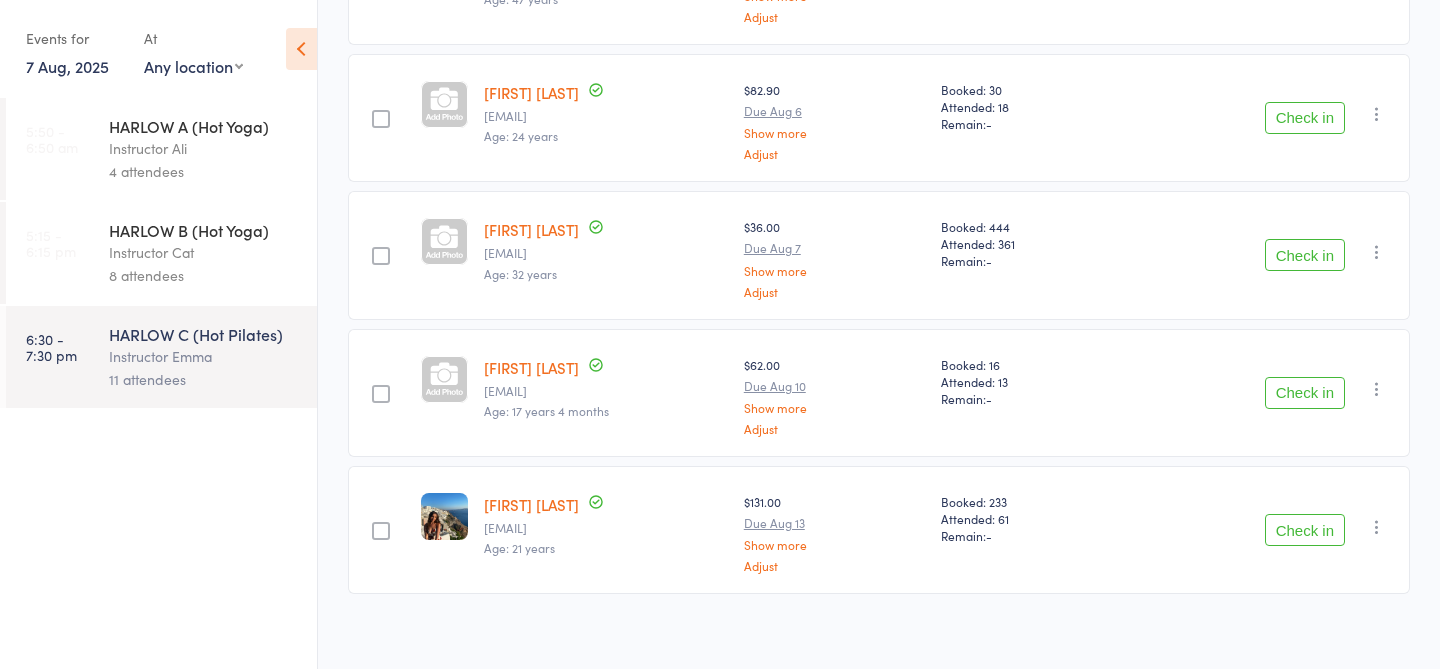 scroll, scrollTop: 1248, scrollLeft: 0, axis: vertical 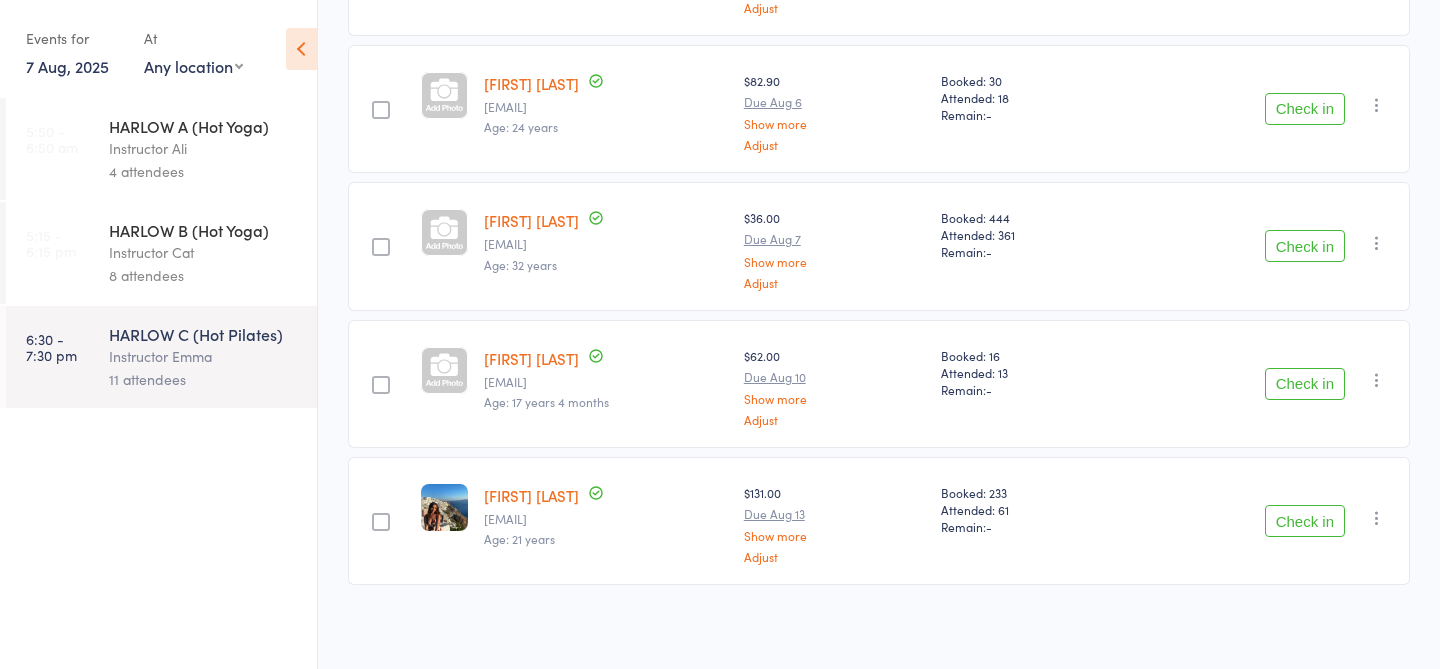 click on "7 Aug, 2025" at bounding box center [67, 66] 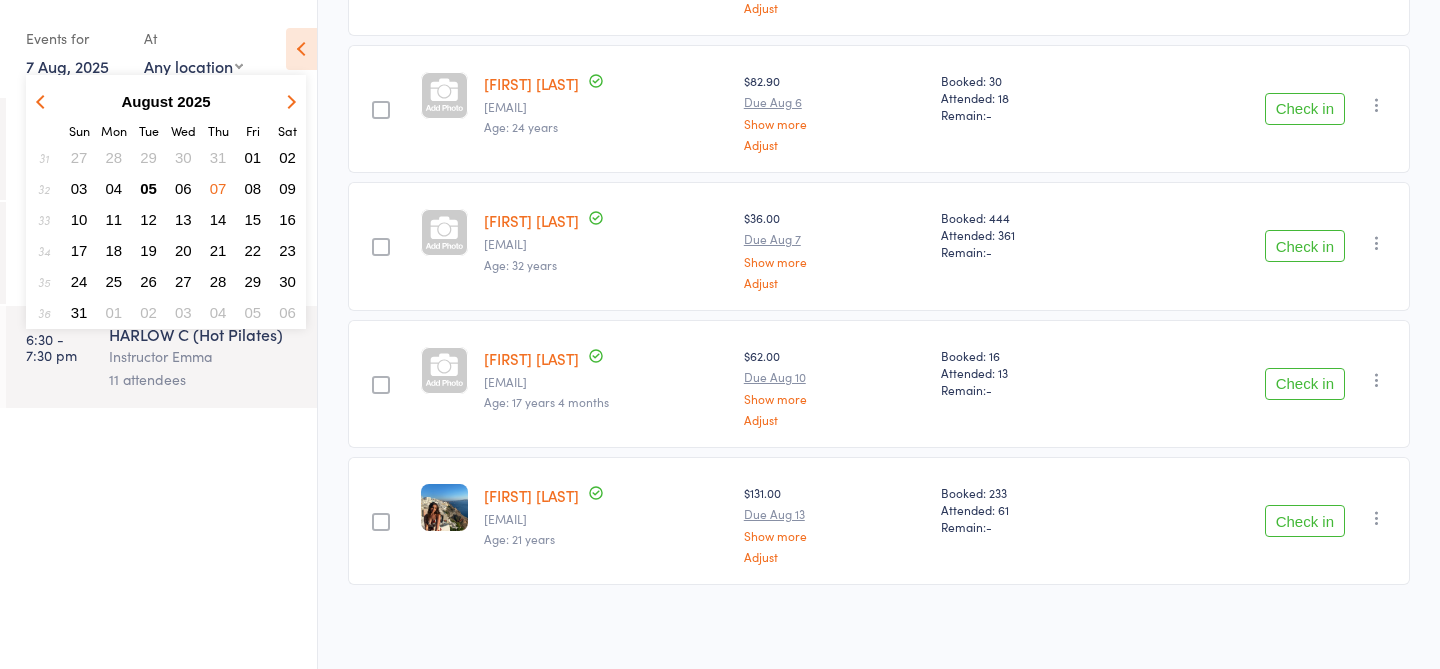 click on "08" at bounding box center (253, 188) 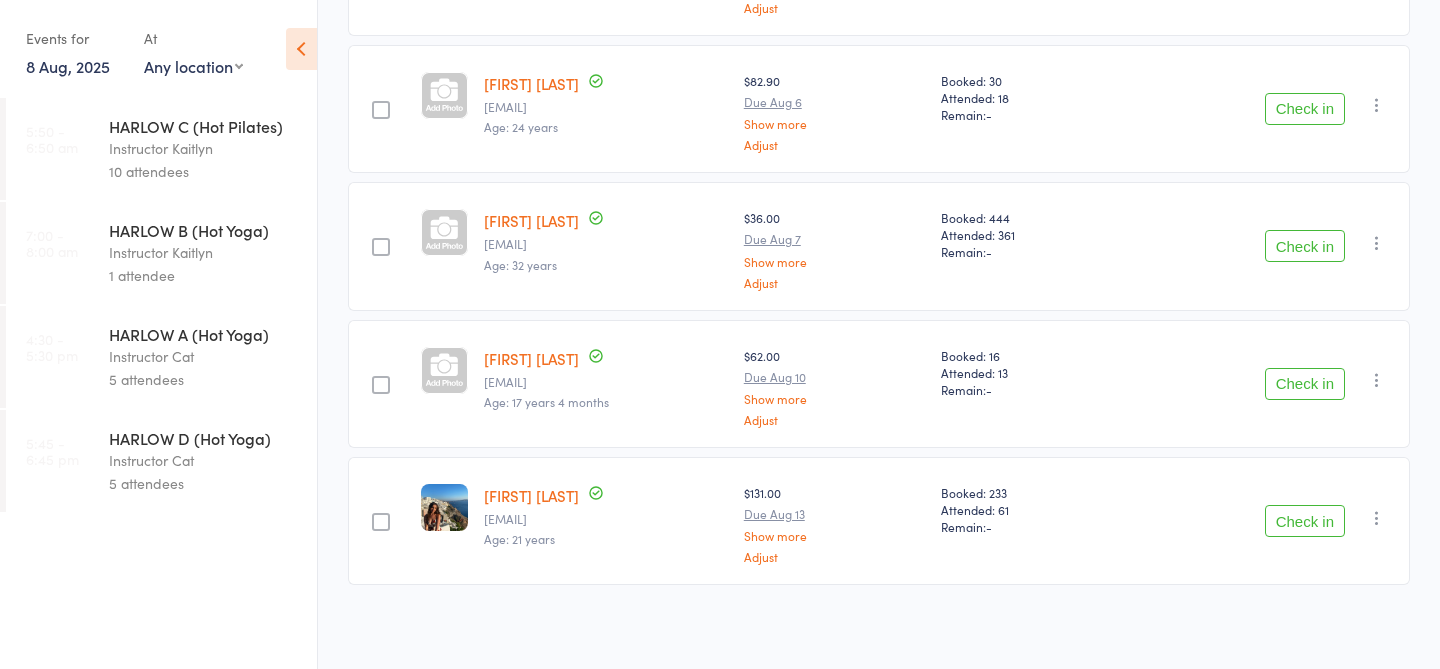 click on "1 attendee" at bounding box center [204, 275] 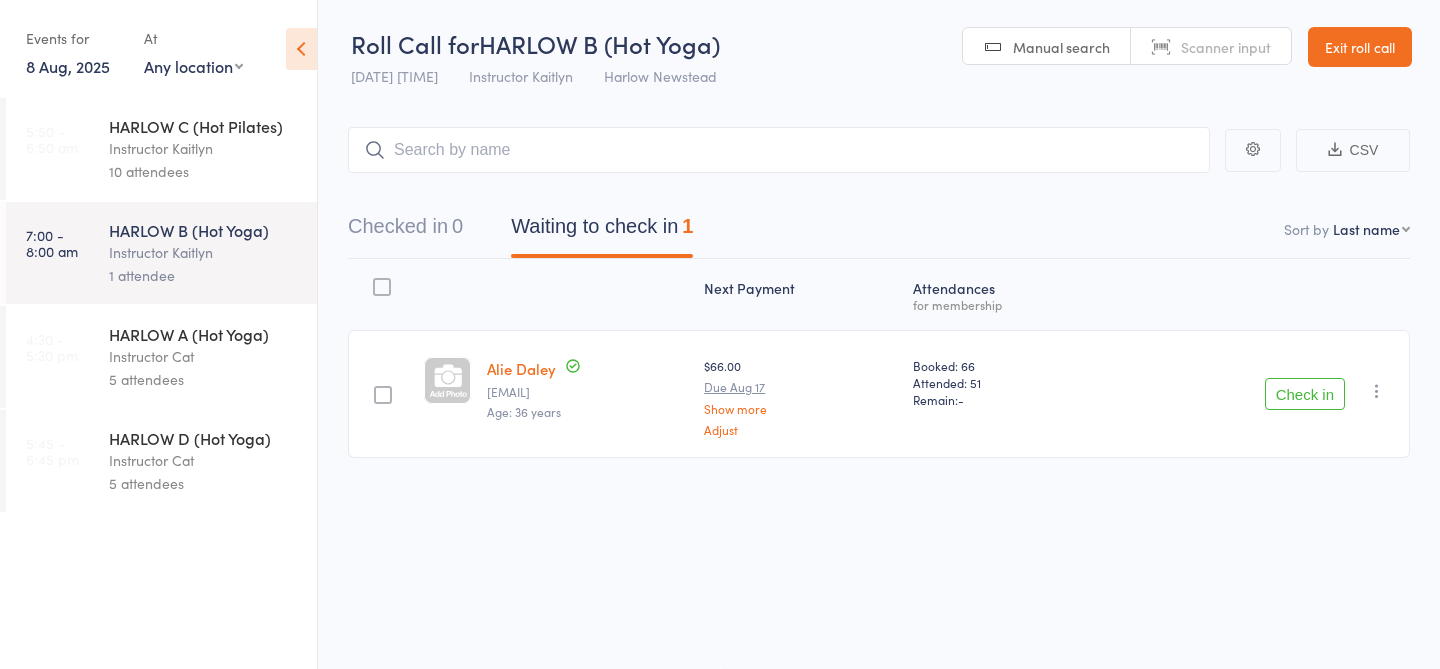 click on "8 Aug, 2025" at bounding box center [68, 66] 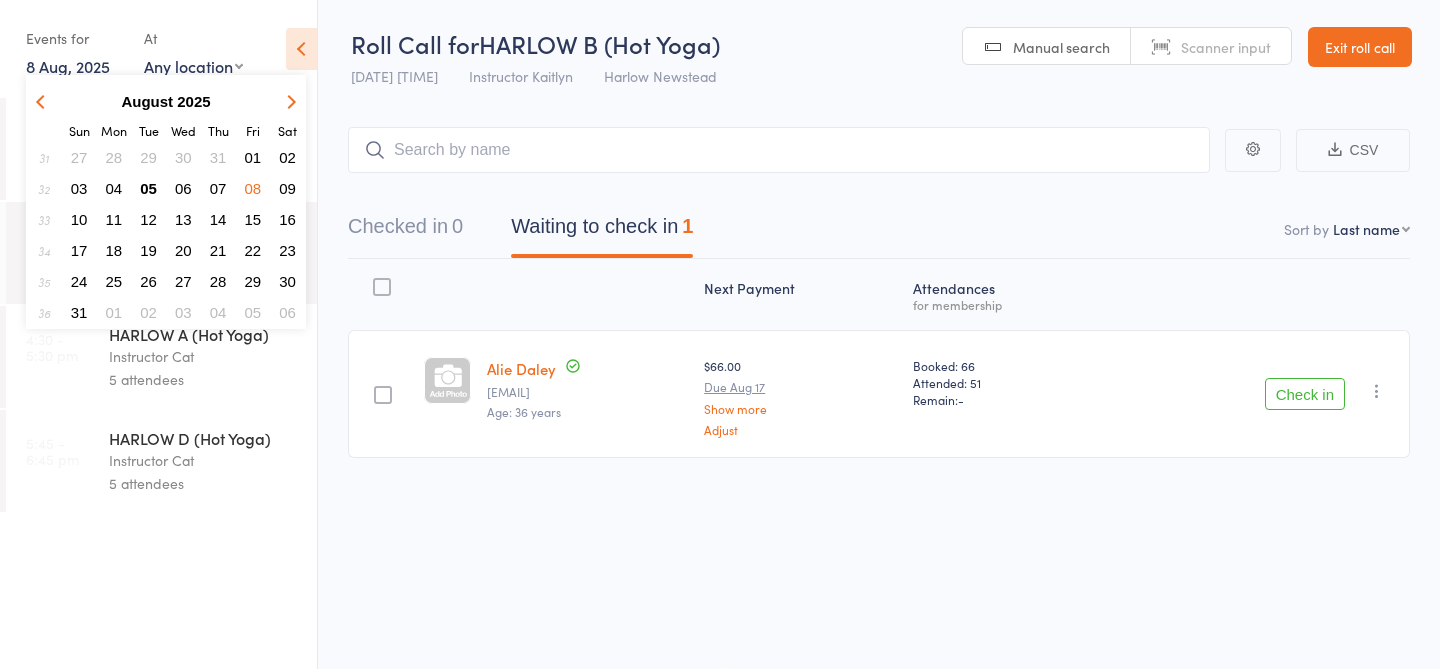 click on "Exit roll call" at bounding box center [1360, 47] 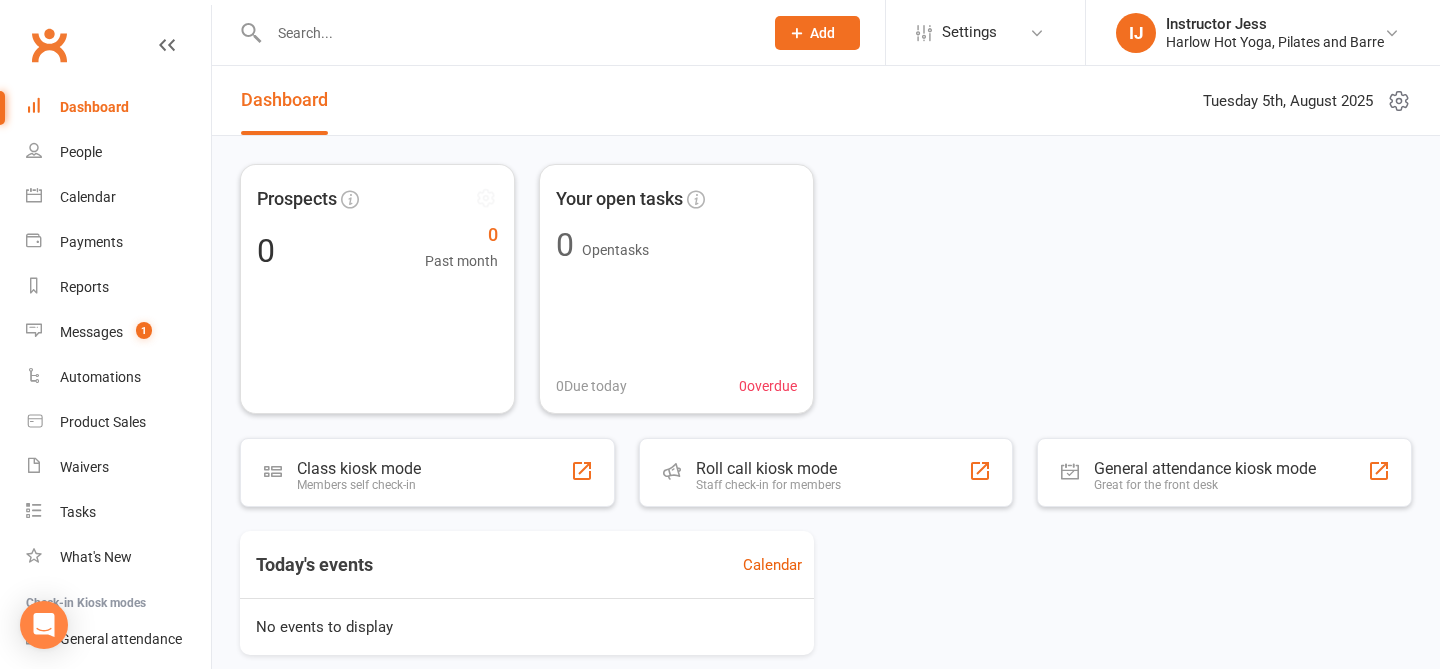 scroll, scrollTop: 0, scrollLeft: 0, axis: both 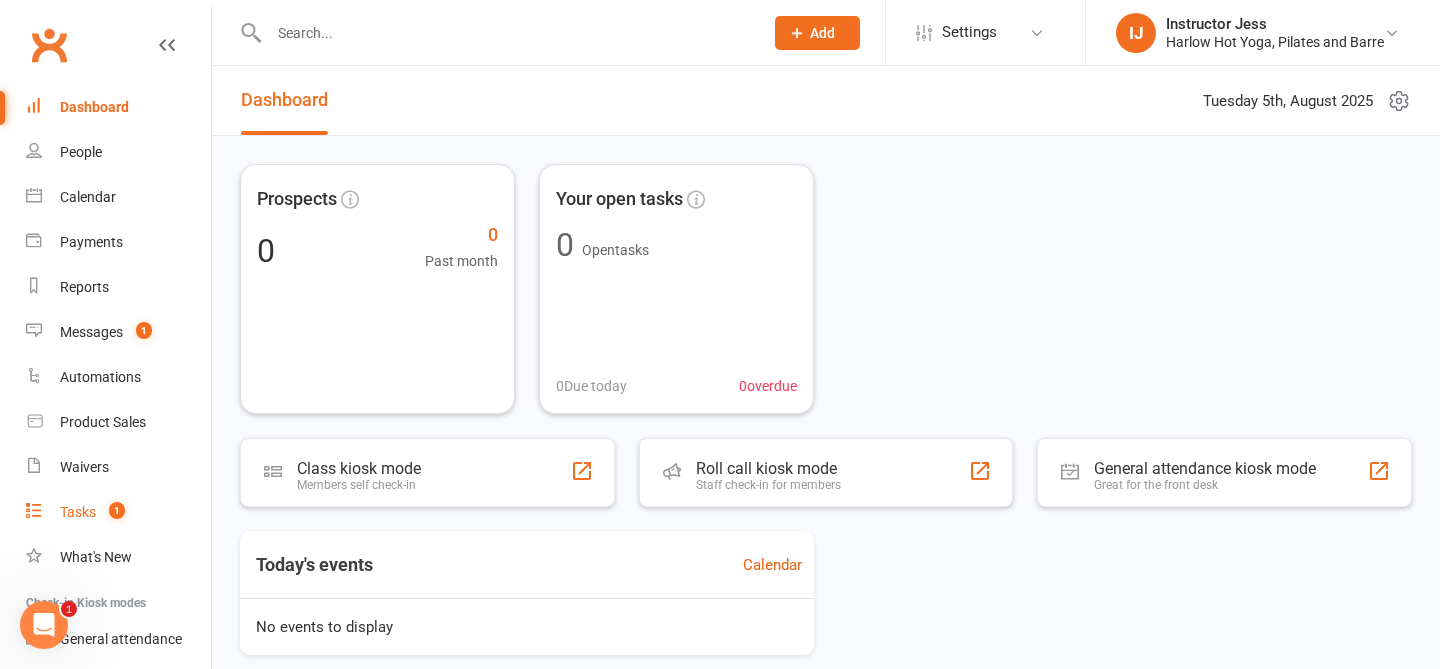 click on "Tasks" at bounding box center [78, 512] 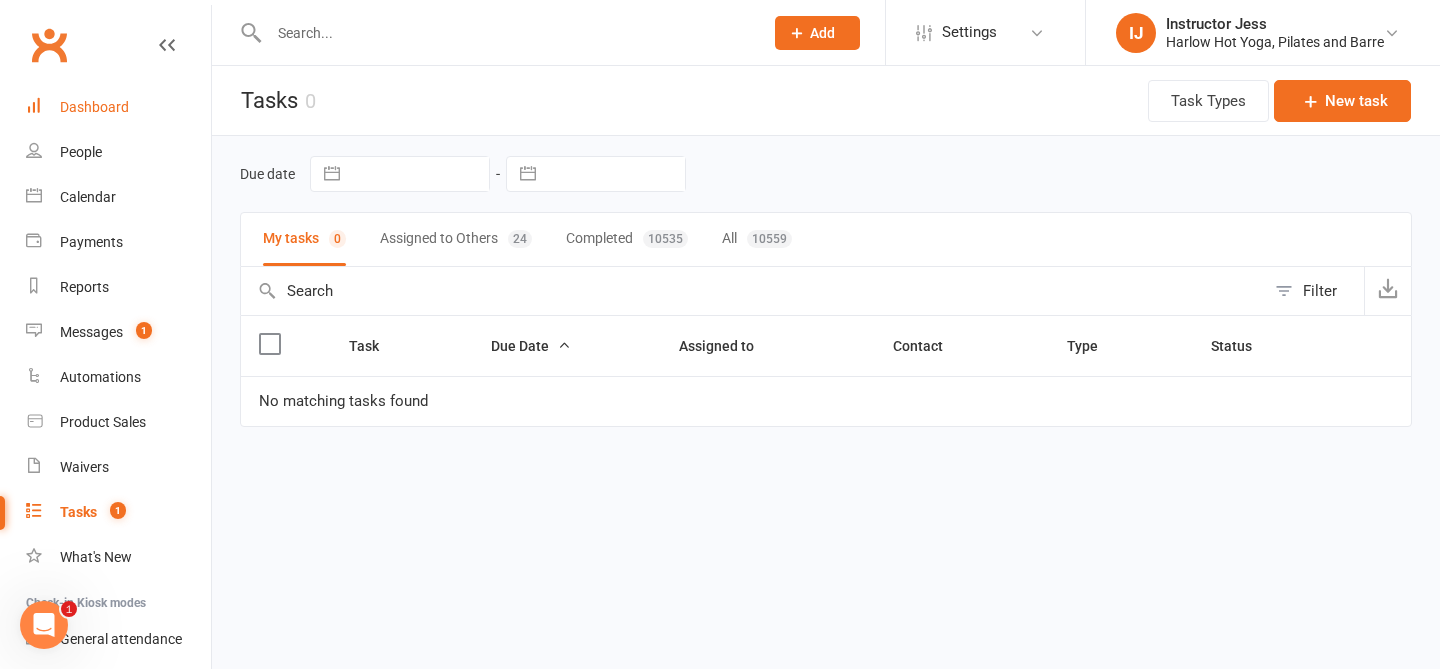 click on "Dashboard" at bounding box center [118, 107] 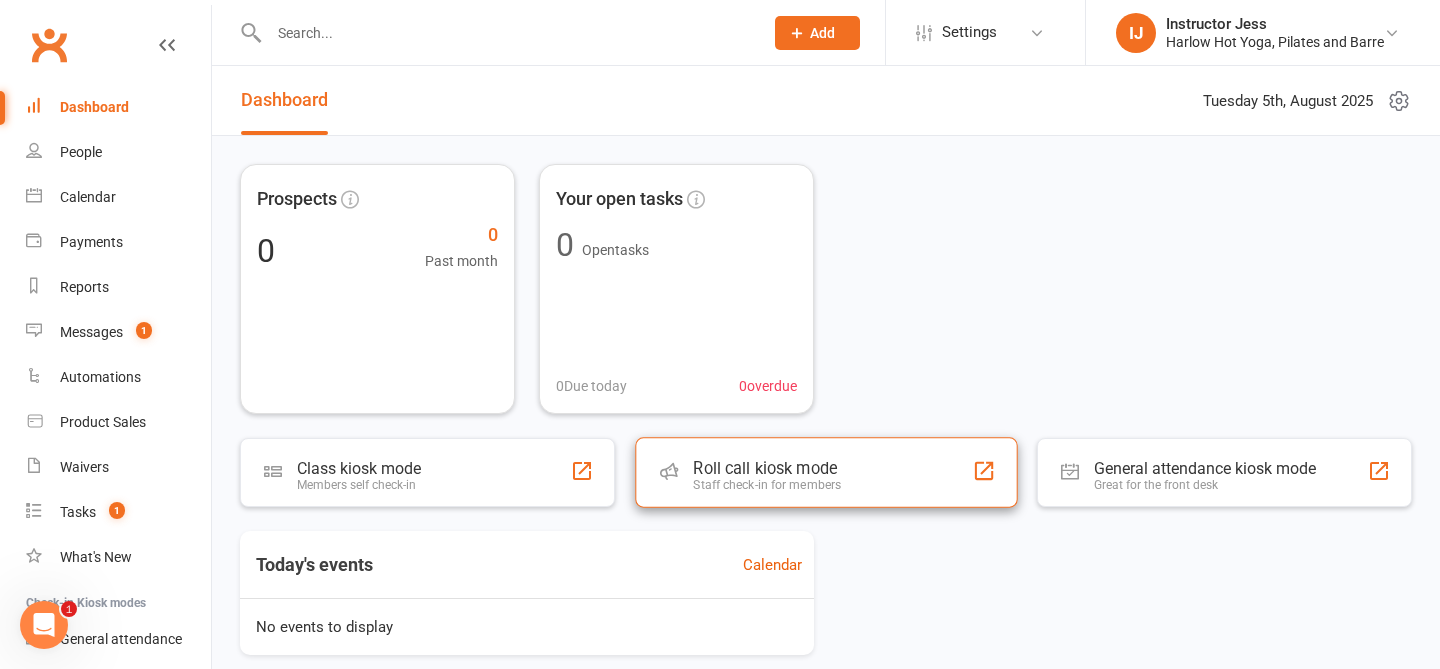 click on "Roll call kiosk mode" at bounding box center (767, 468) 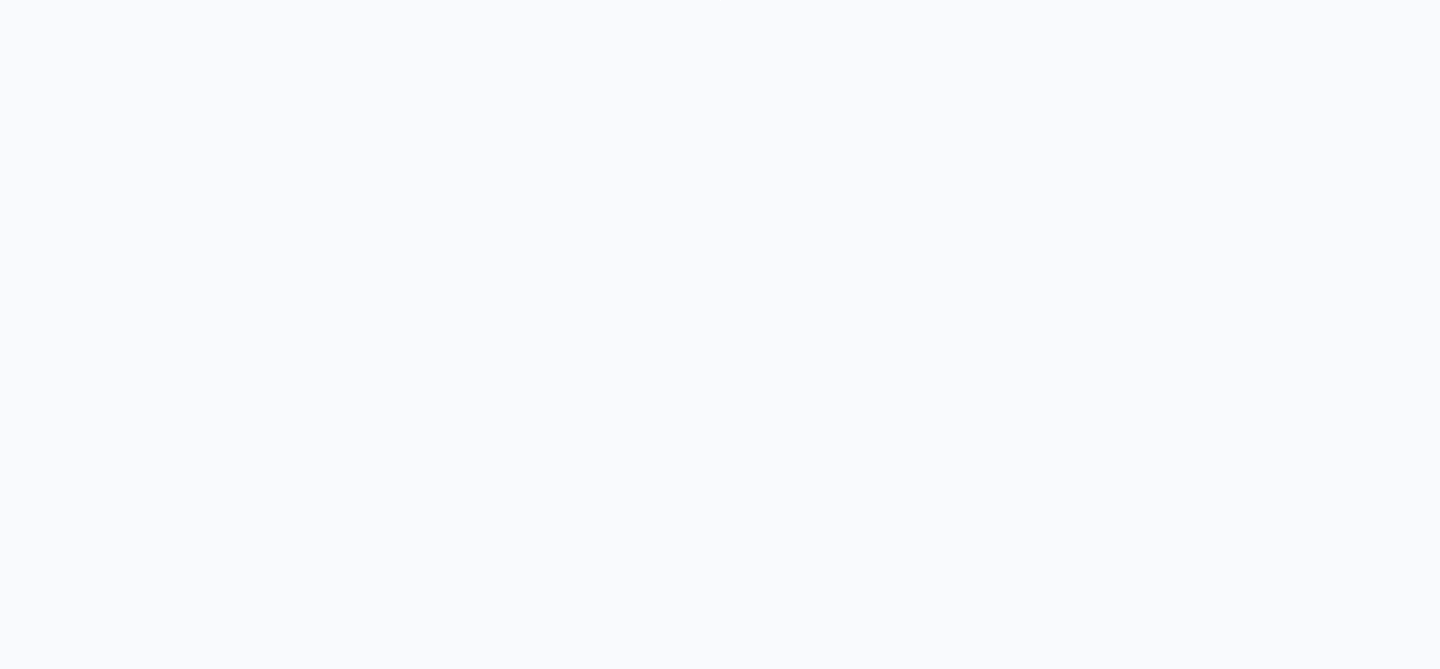 scroll, scrollTop: 0, scrollLeft: 0, axis: both 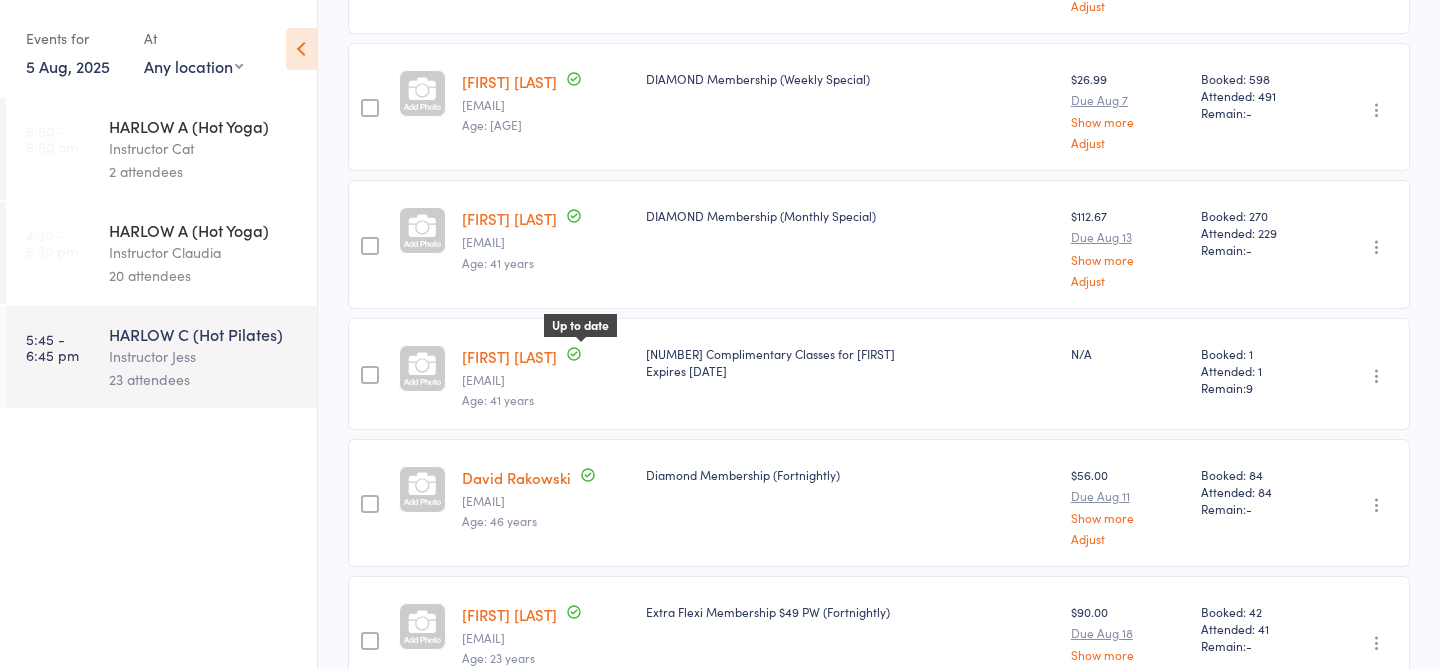 click 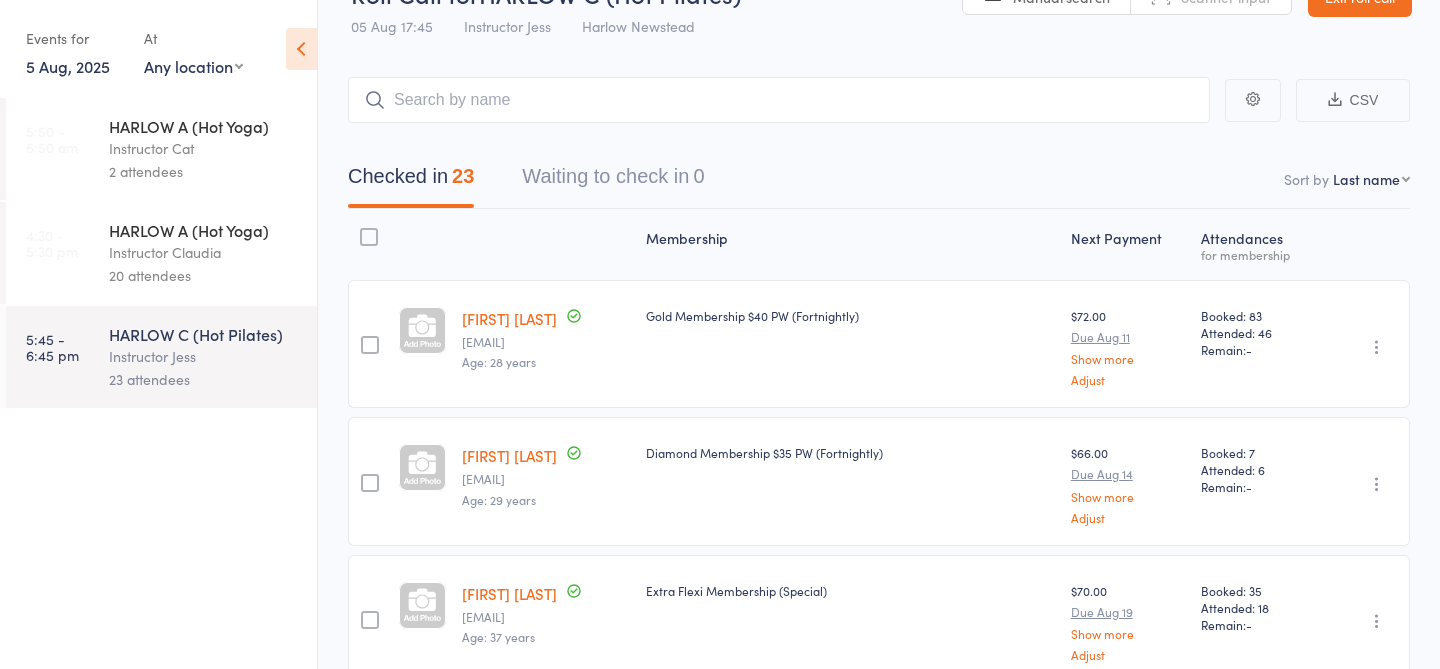 scroll, scrollTop: 0, scrollLeft: 0, axis: both 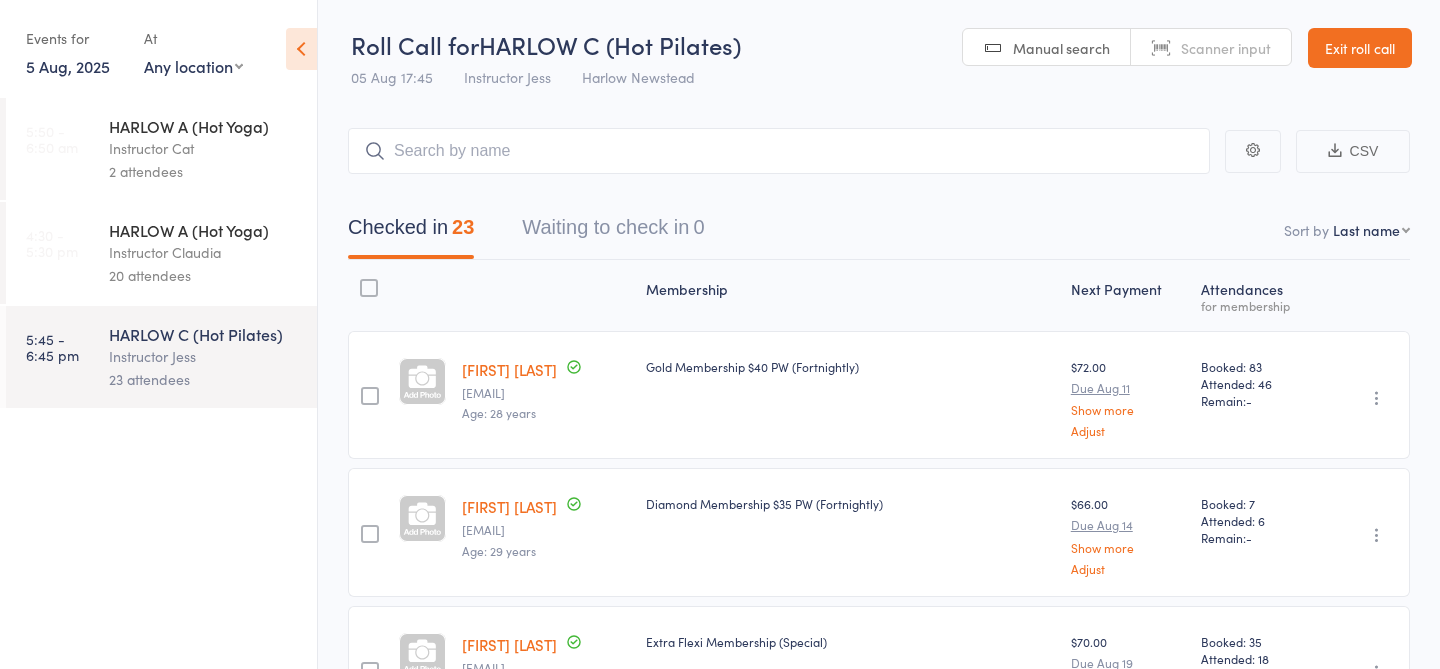 click on "5 Aug, 2025" at bounding box center (68, 66) 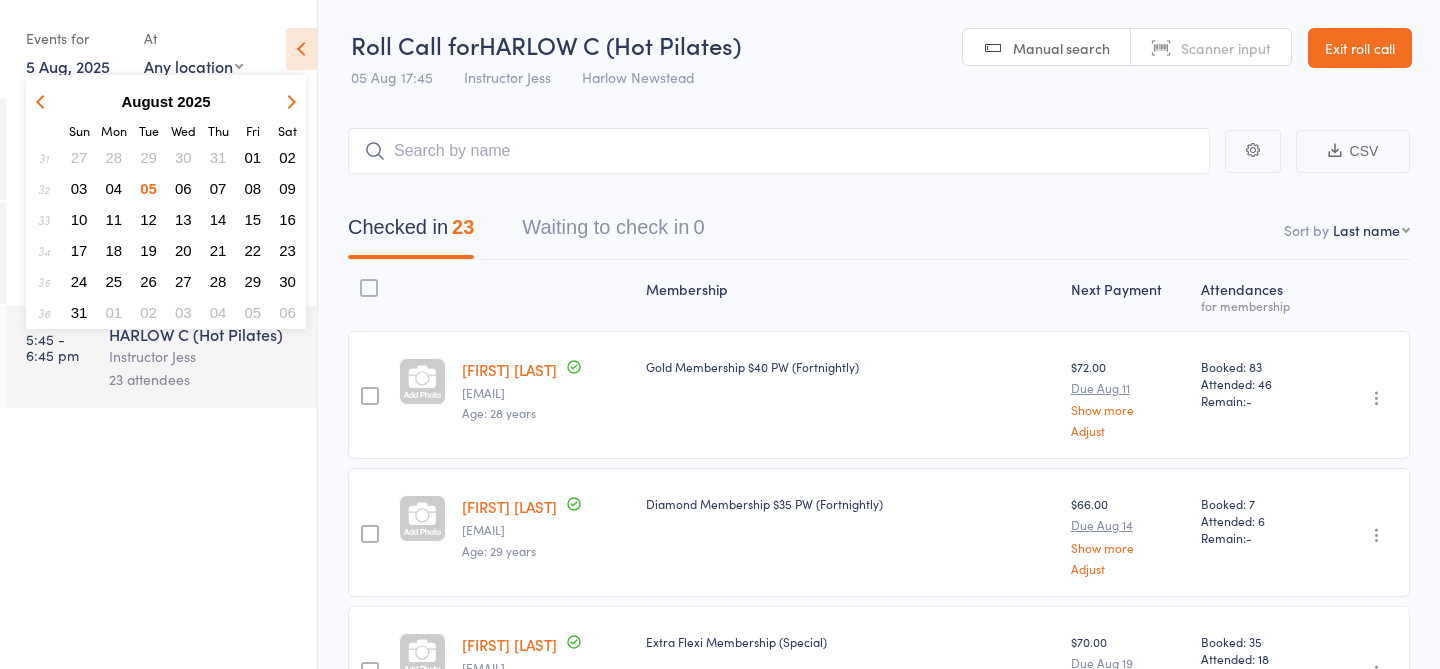 click on "06" at bounding box center [183, 188] 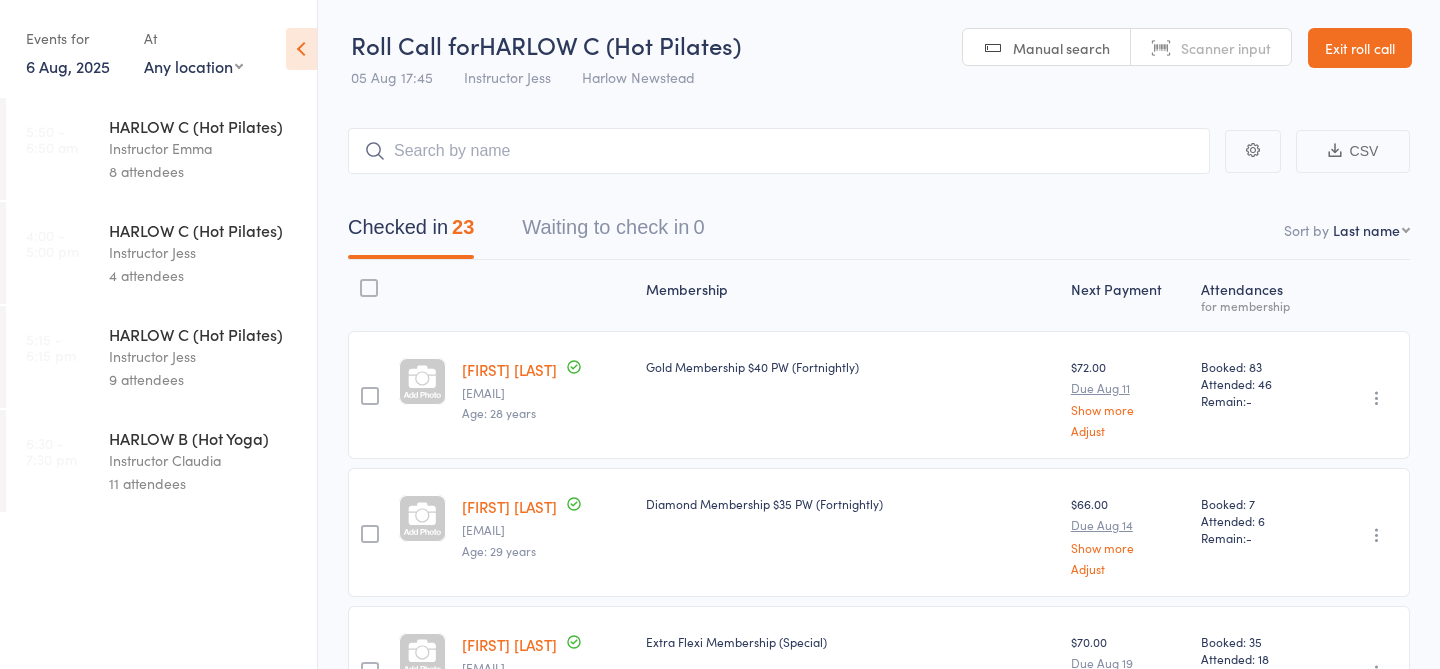 click on "9 attendees" at bounding box center (204, 379) 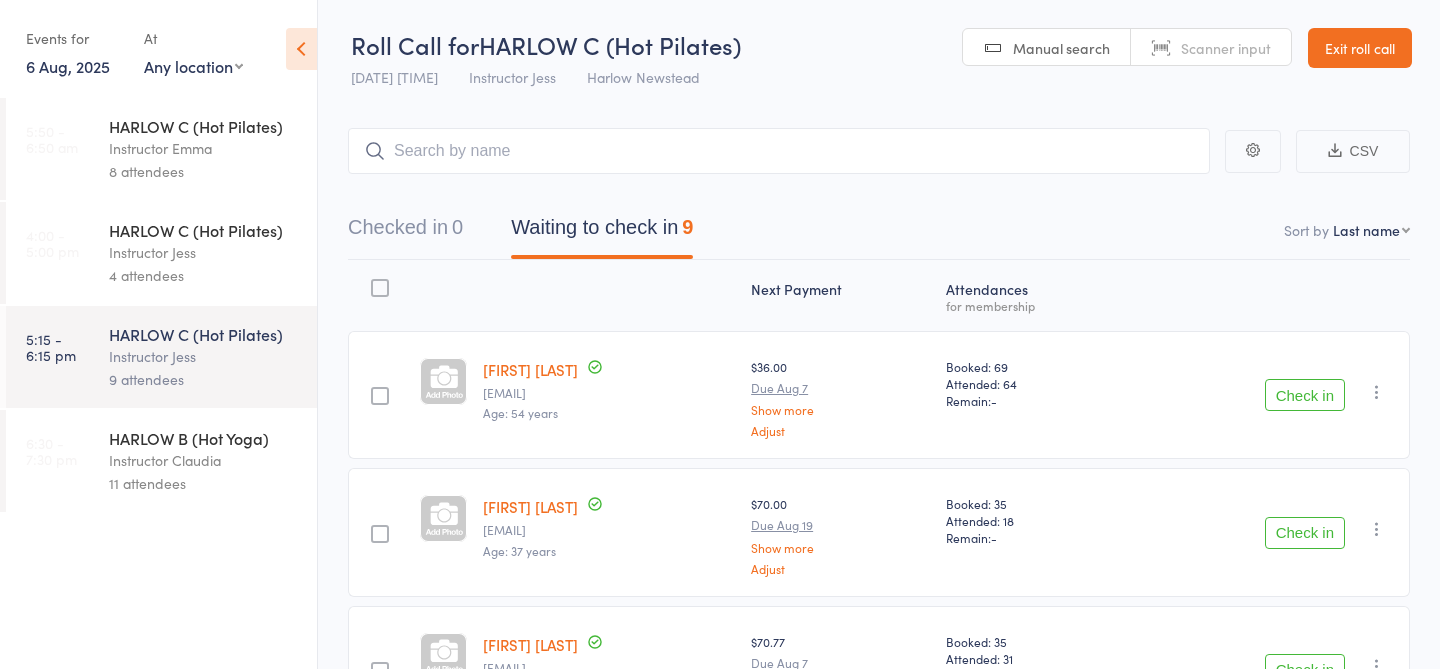 click on "Instructor Claudia" at bounding box center (204, 460) 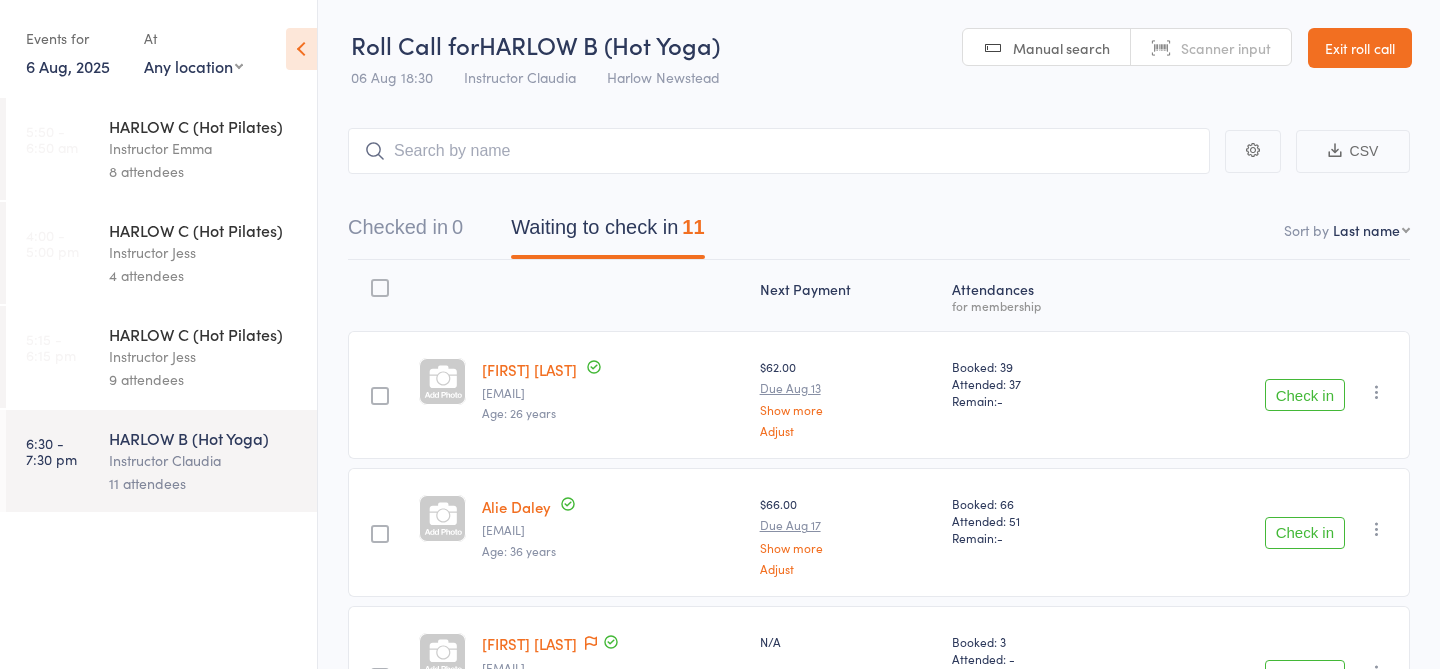 click on "Exit roll call" at bounding box center [1360, 48] 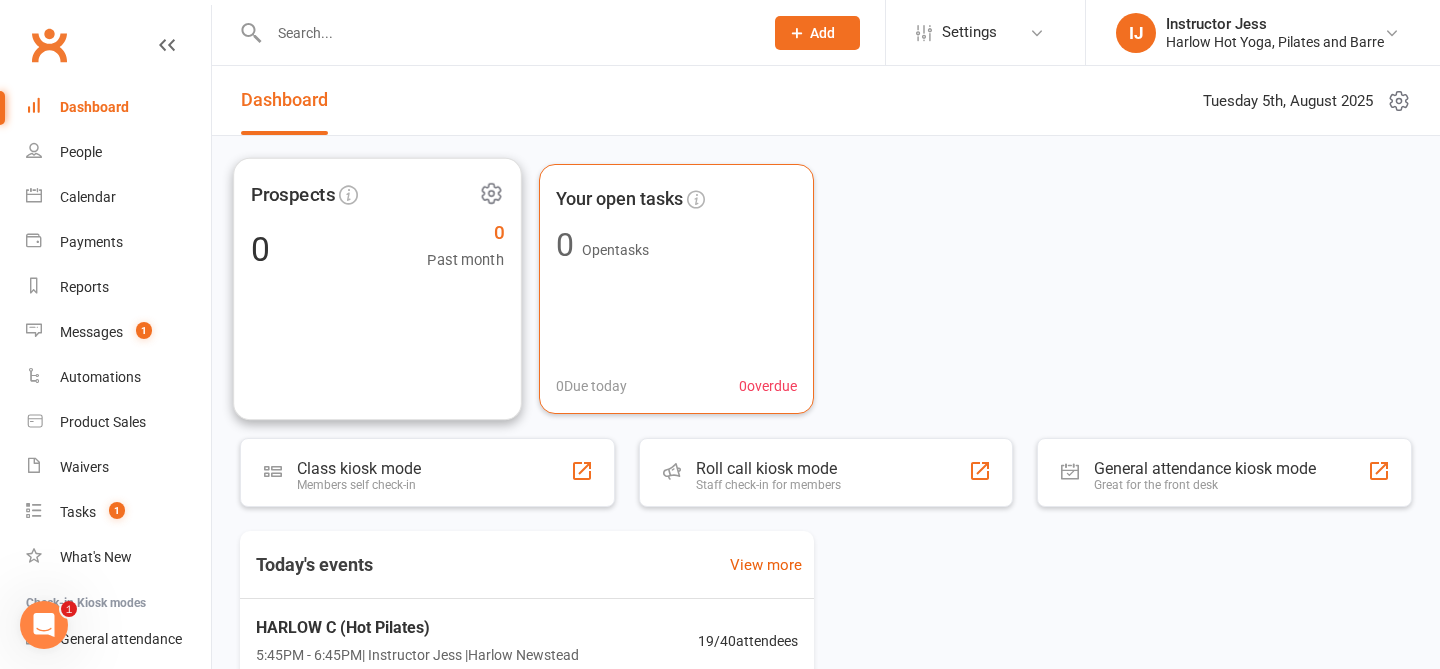 scroll, scrollTop: 0, scrollLeft: 0, axis: both 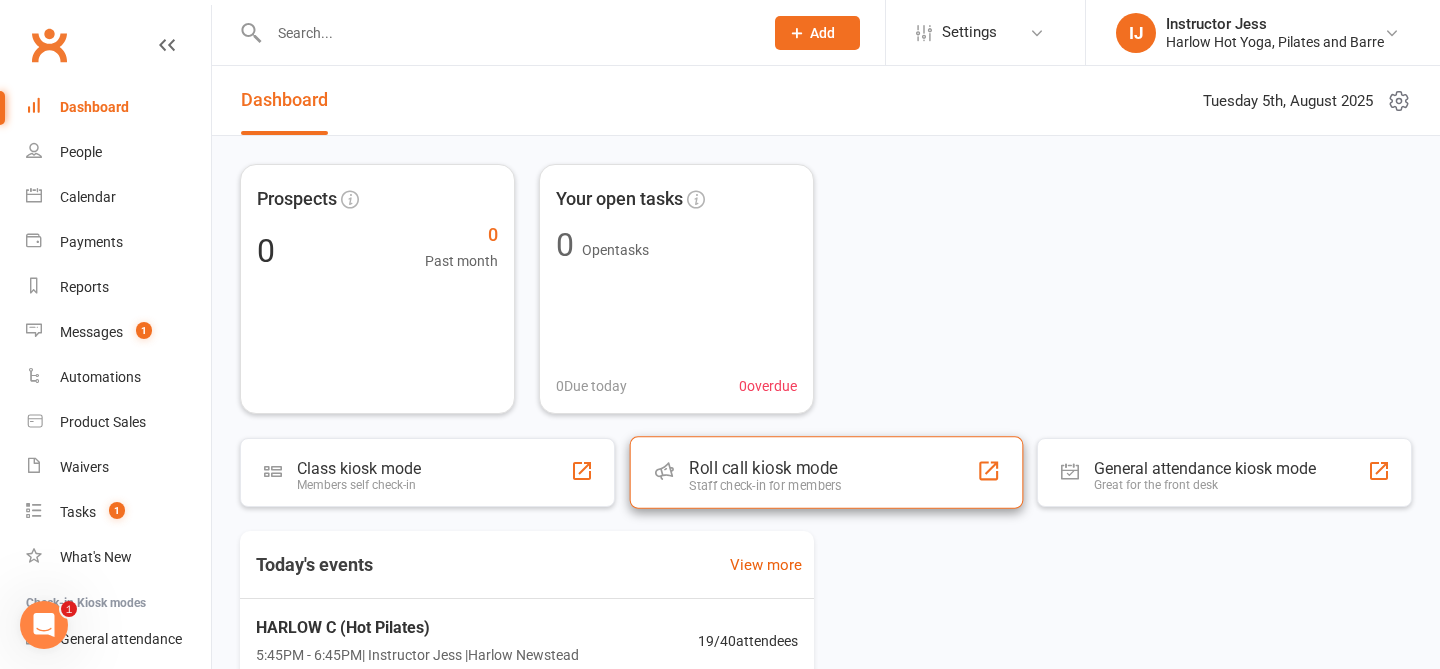 click on "Staff check-in for members" at bounding box center [765, 485] 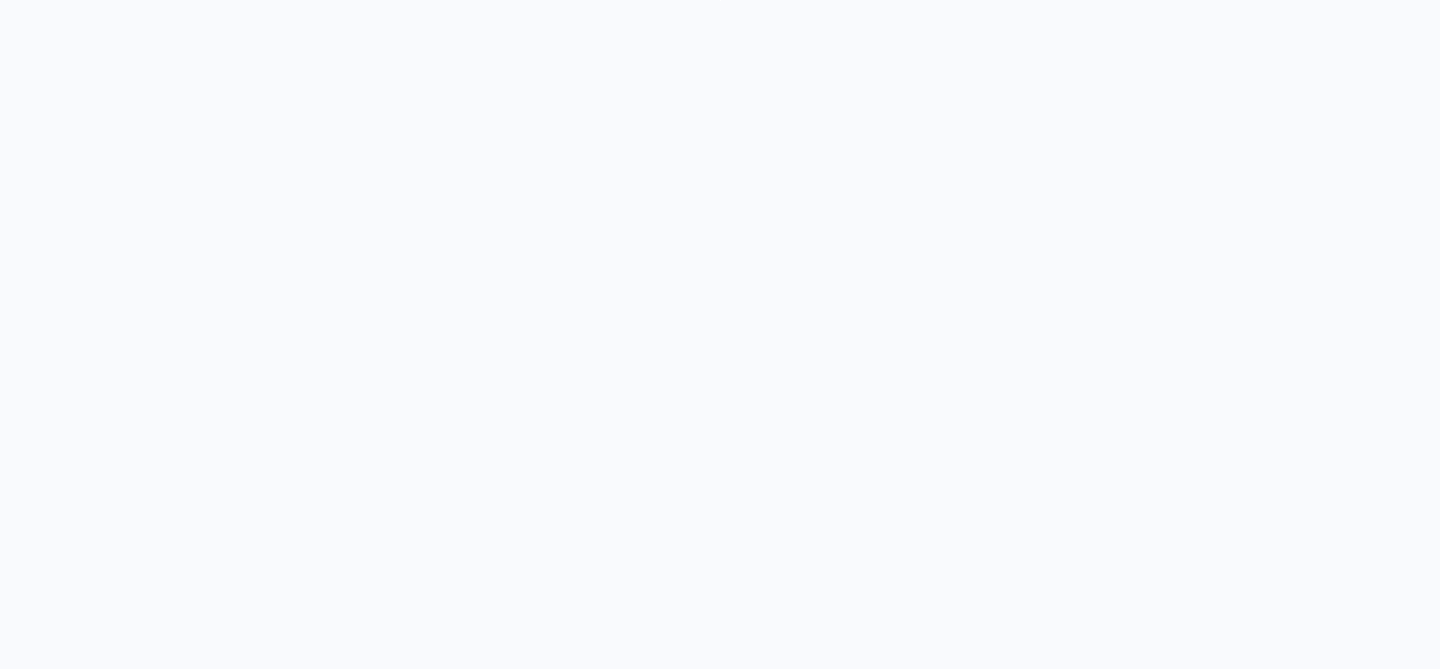scroll, scrollTop: 0, scrollLeft: 0, axis: both 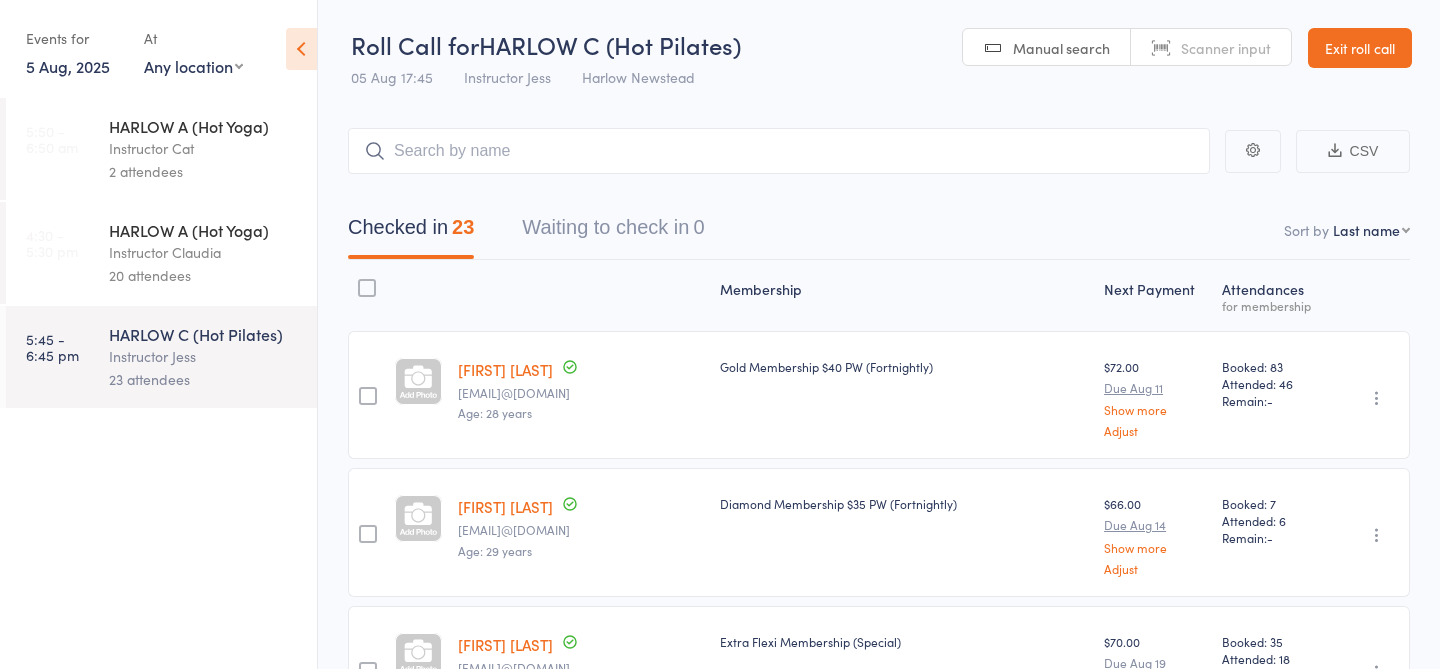 click on "5 Aug, 2025" at bounding box center [68, 66] 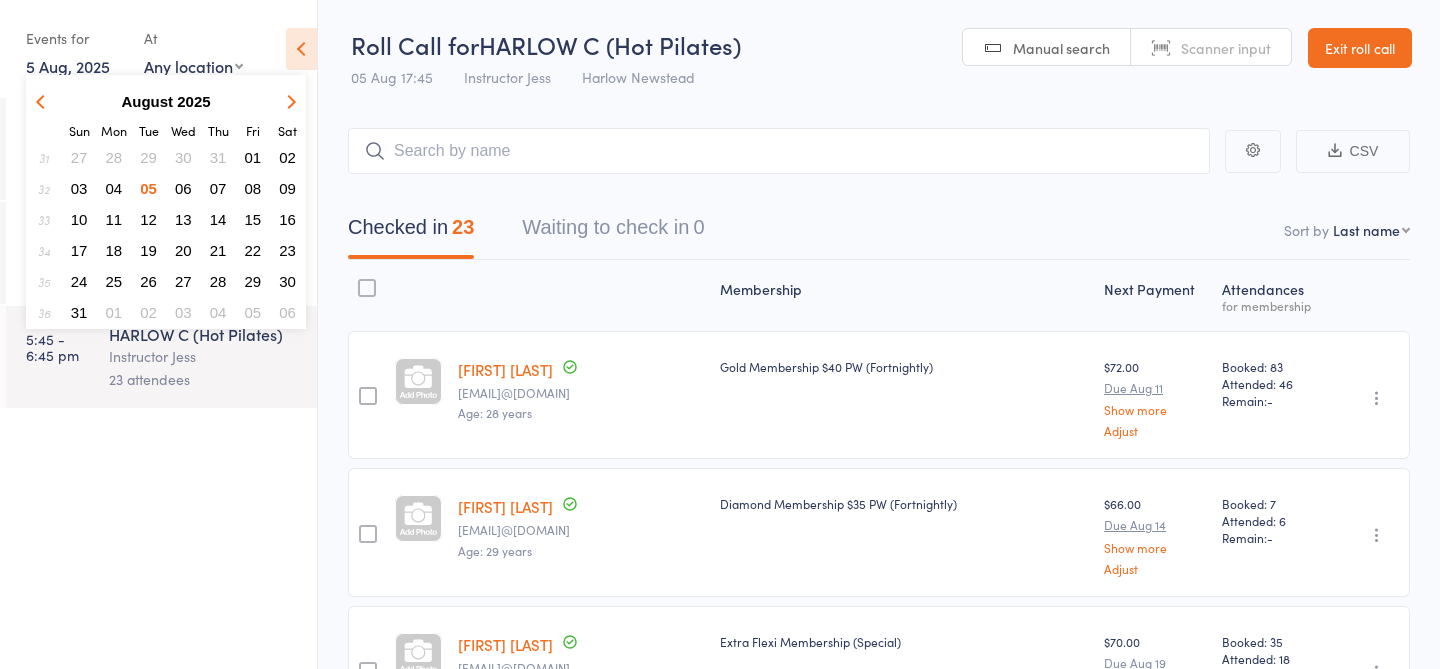 click on "06" at bounding box center [183, 188] 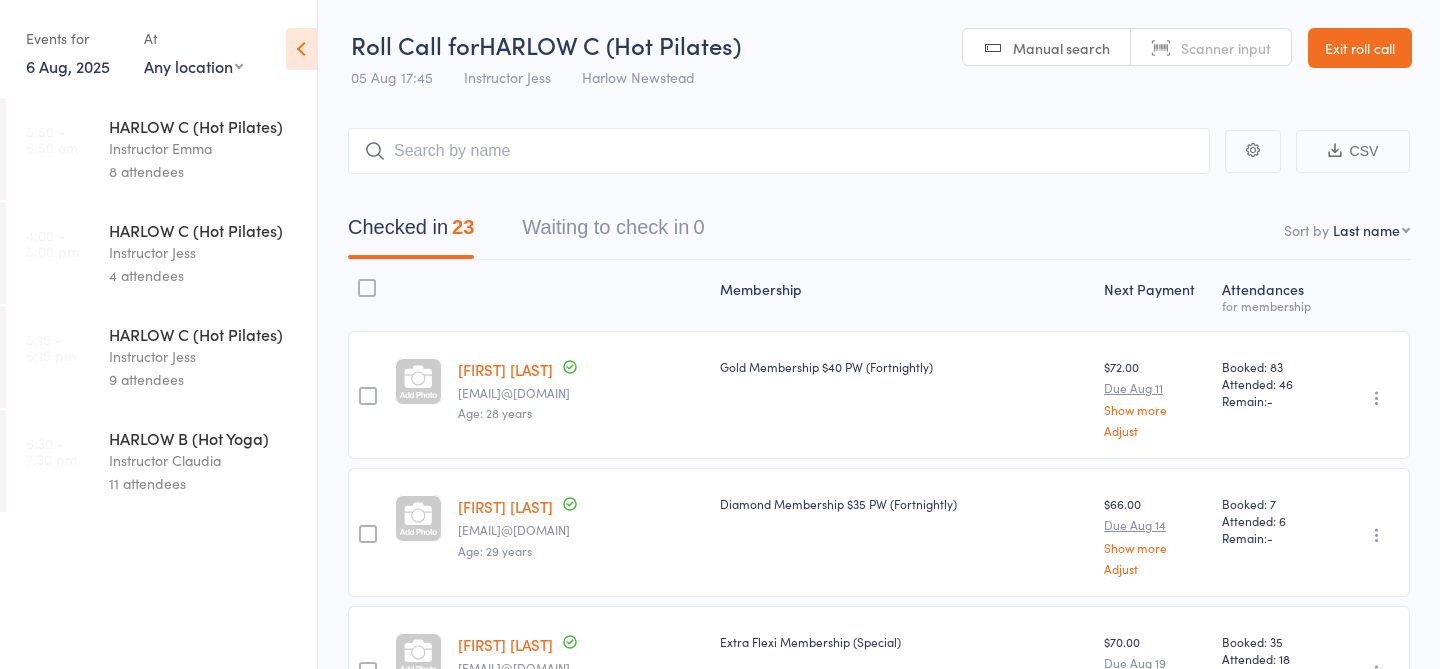 click on "Instructor Jess" at bounding box center (204, 356) 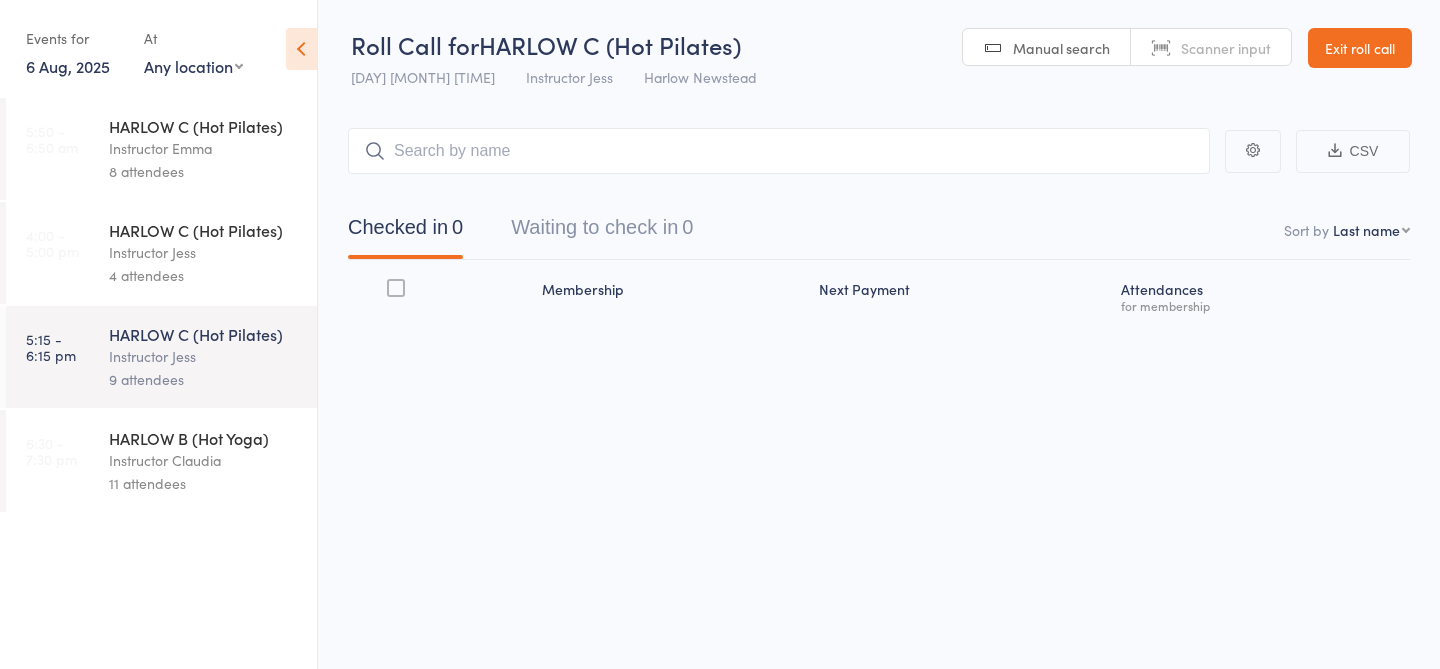 click on "4 attendees" at bounding box center (204, 275) 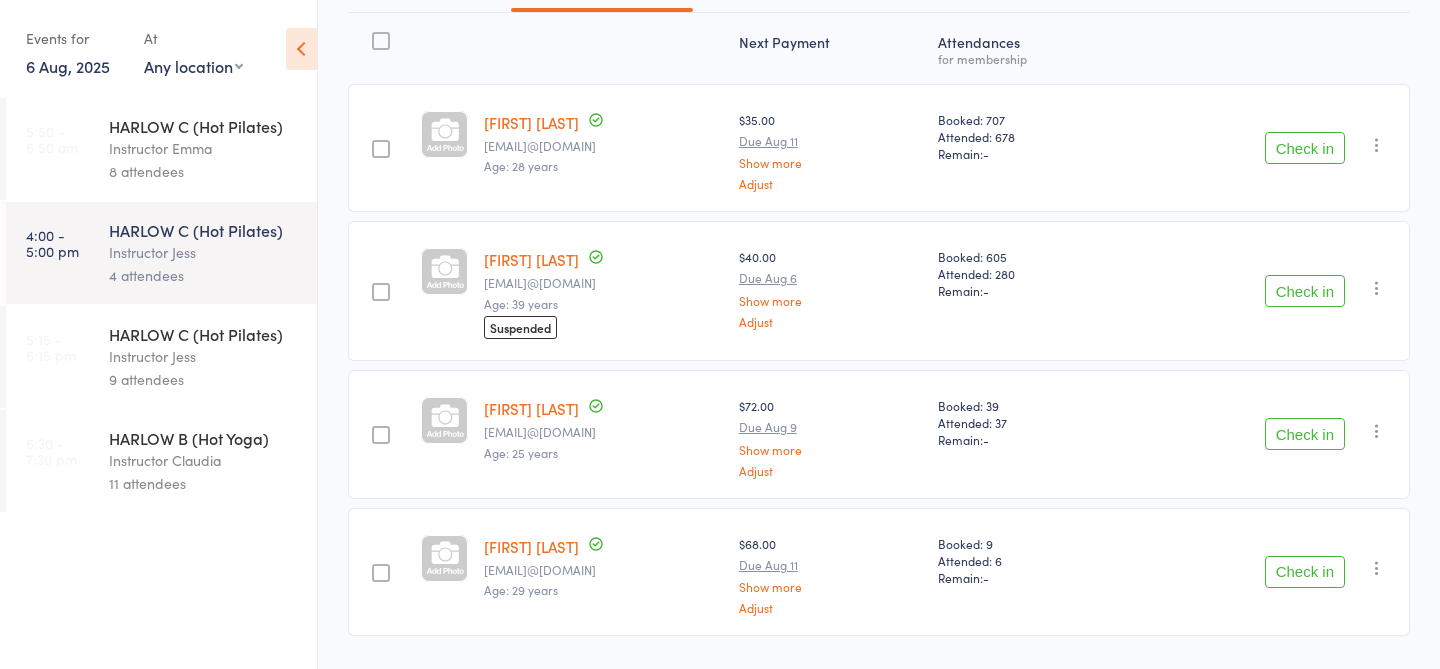 scroll, scrollTop: 301, scrollLeft: 0, axis: vertical 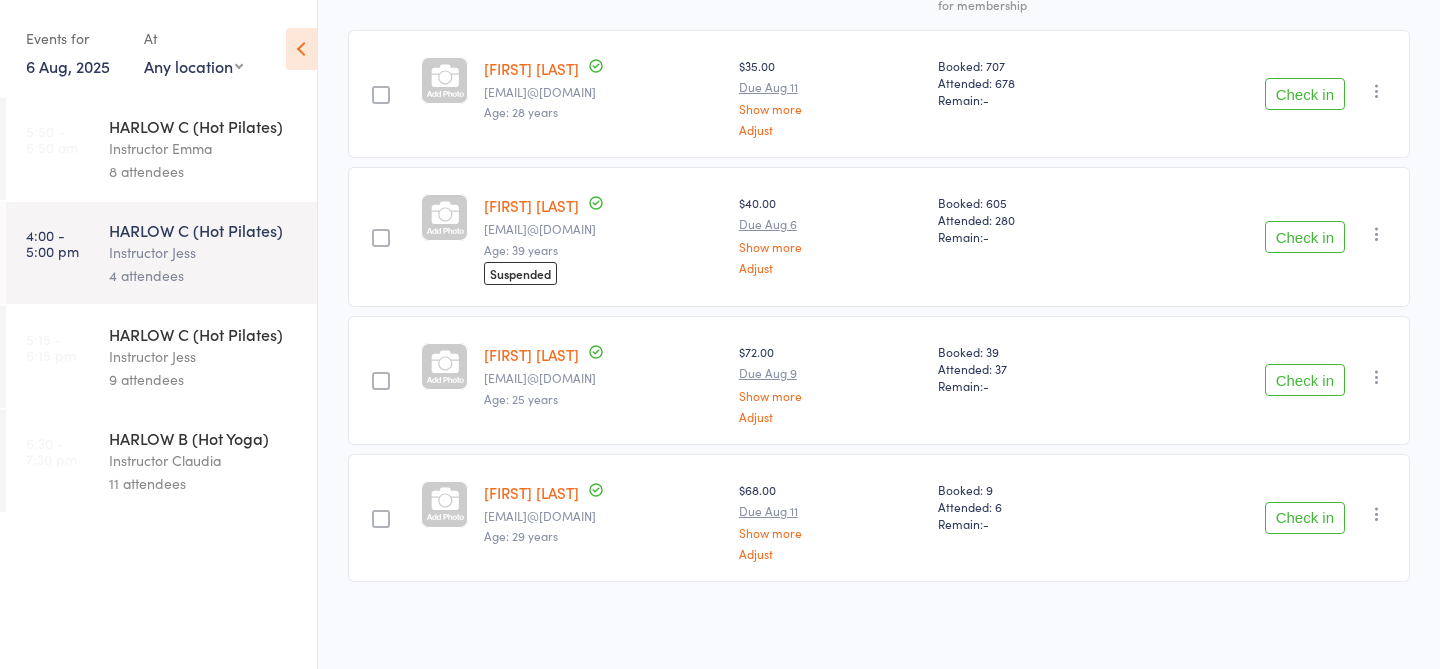 click on "HARLOW C (Hot Pilates) Instructor Jess 9 attendees" at bounding box center [213, 357] 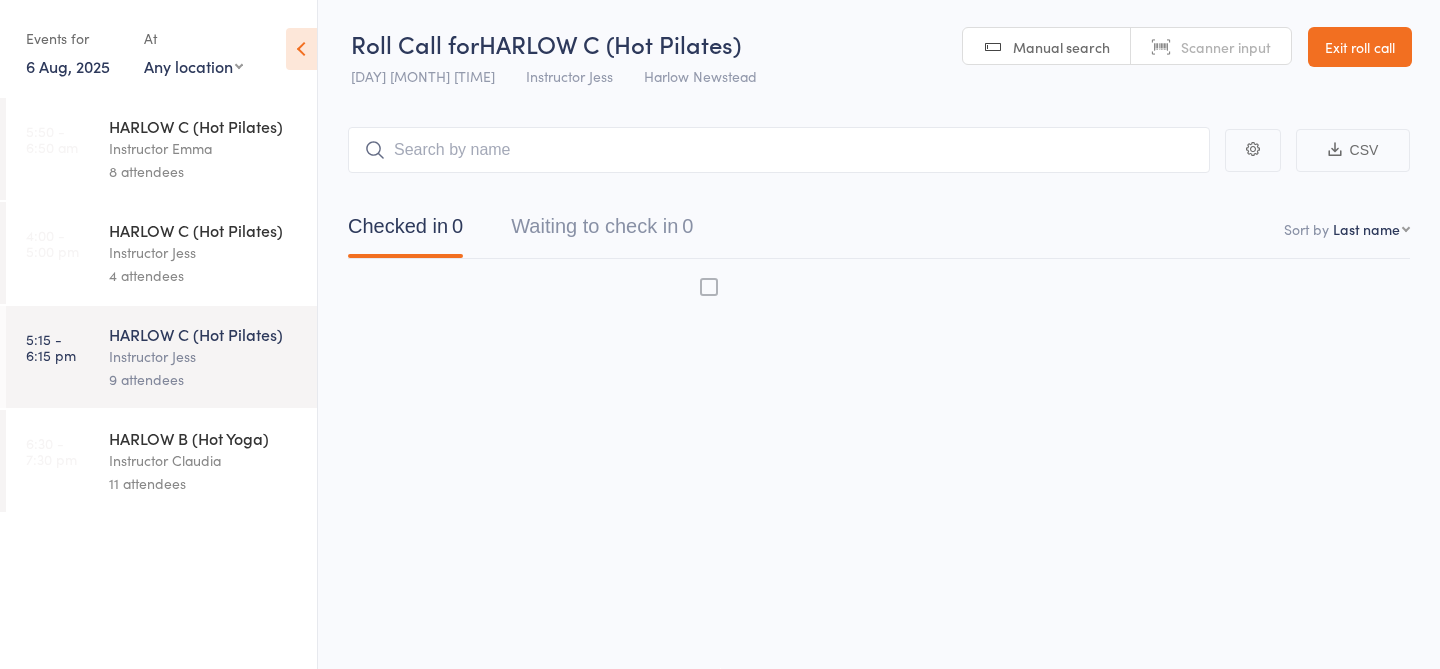 scroll, scrollTop: 1, scrollLeft: 0, axis: vertical 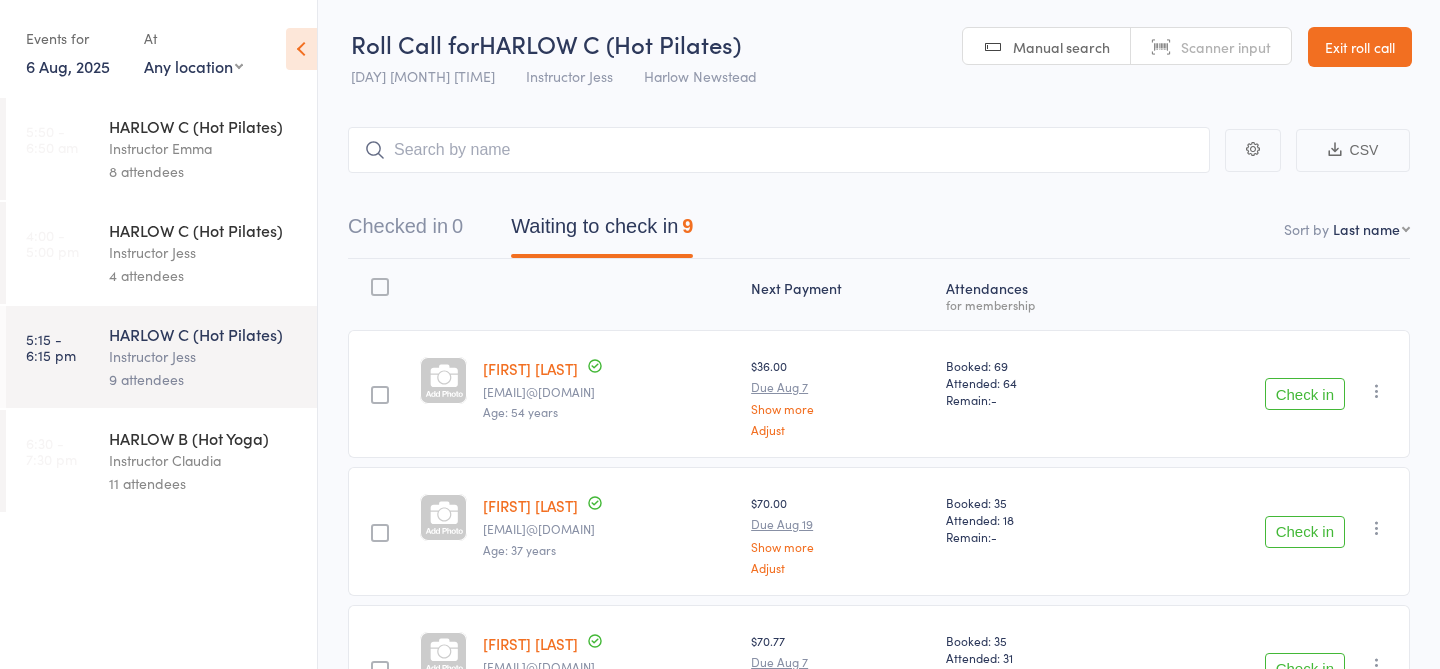 click on "Instructor Jess" at bounding box center [204, 252] 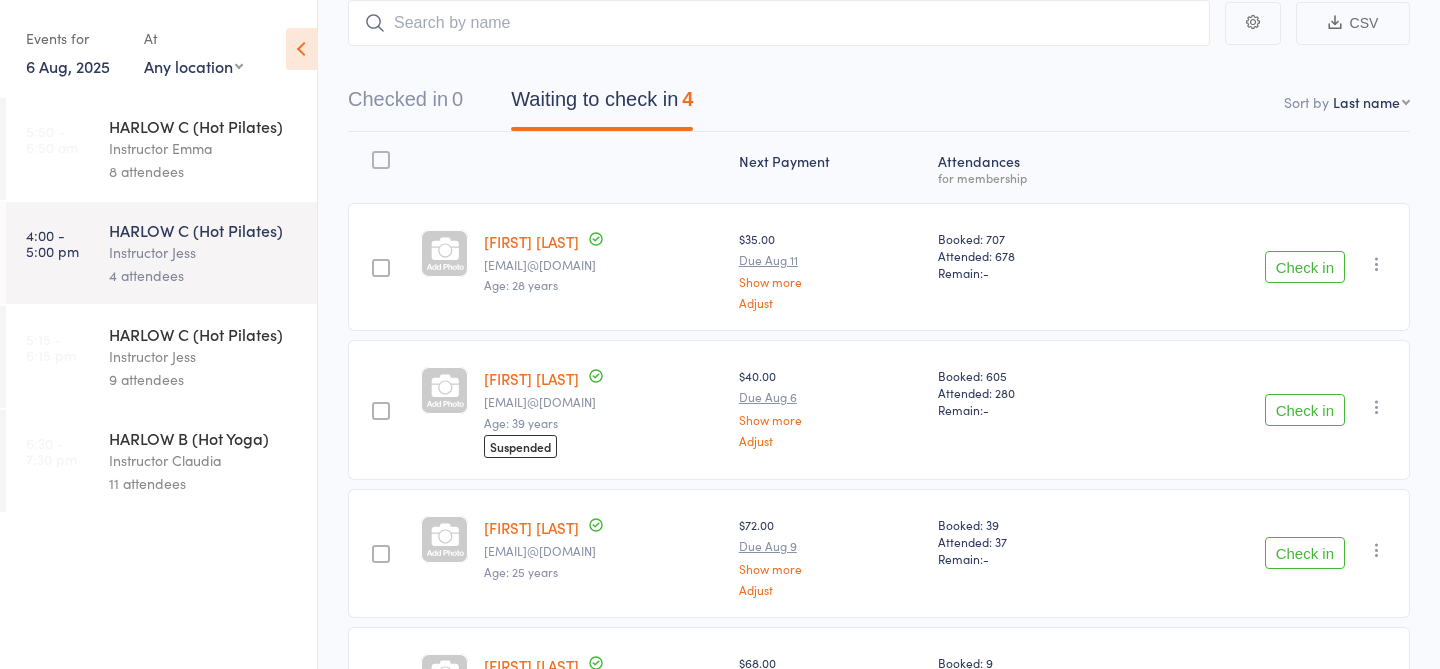 scroll, scrollTop: 162, scrollLeft: 0, axis: vertical 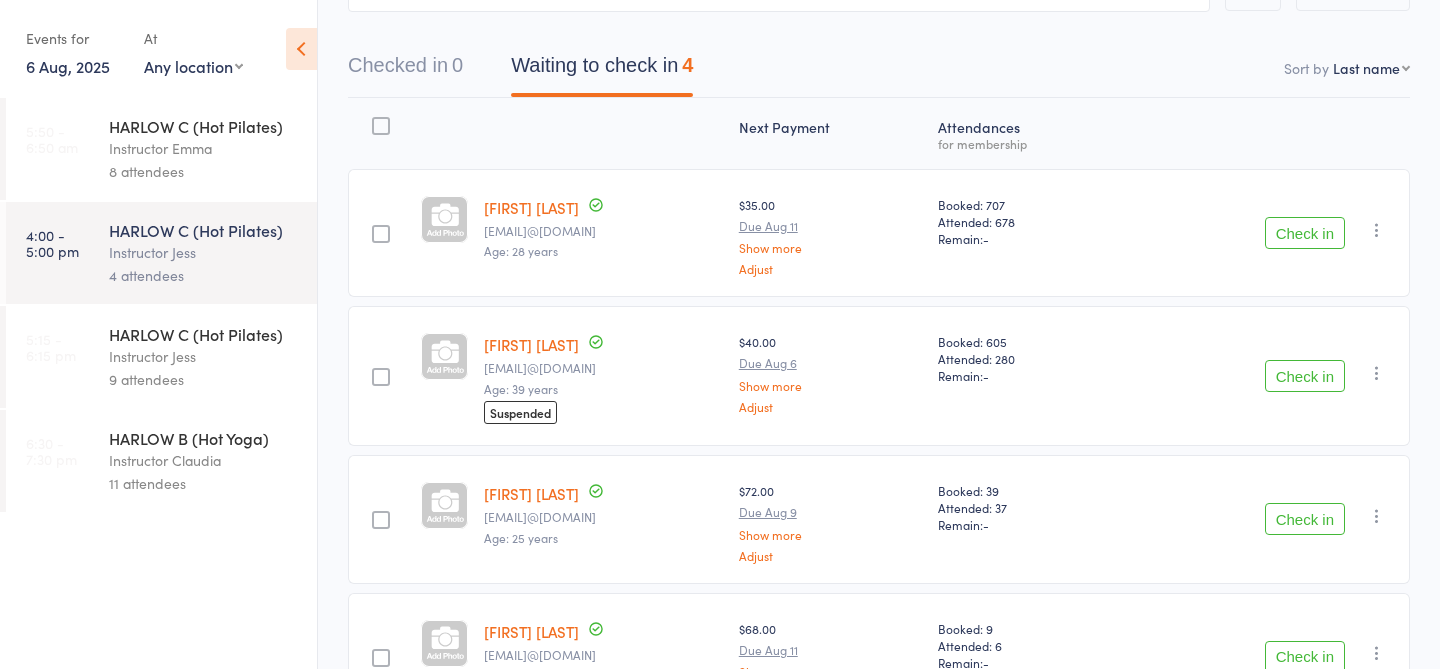 click on "8 attendees" at bounding box center (204, 171) 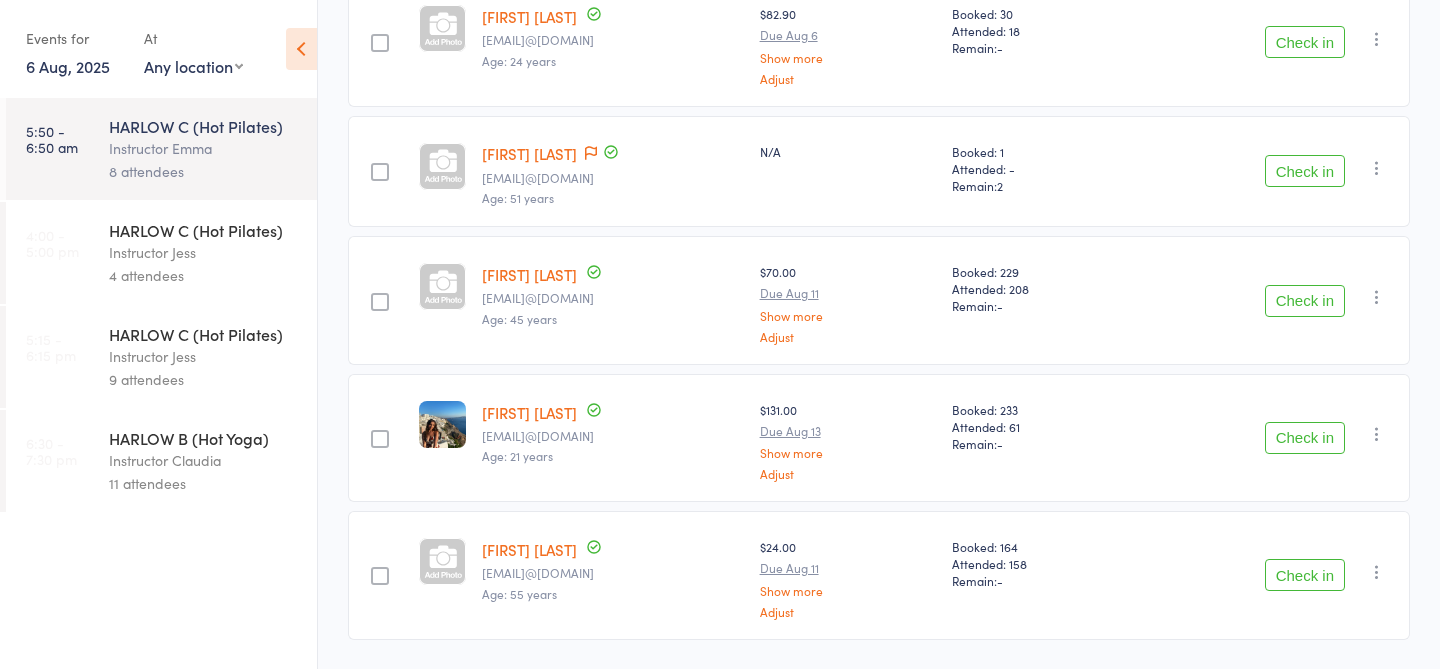 scroll, scrollTop: 821, scrollLeft: 0, axis: vertical 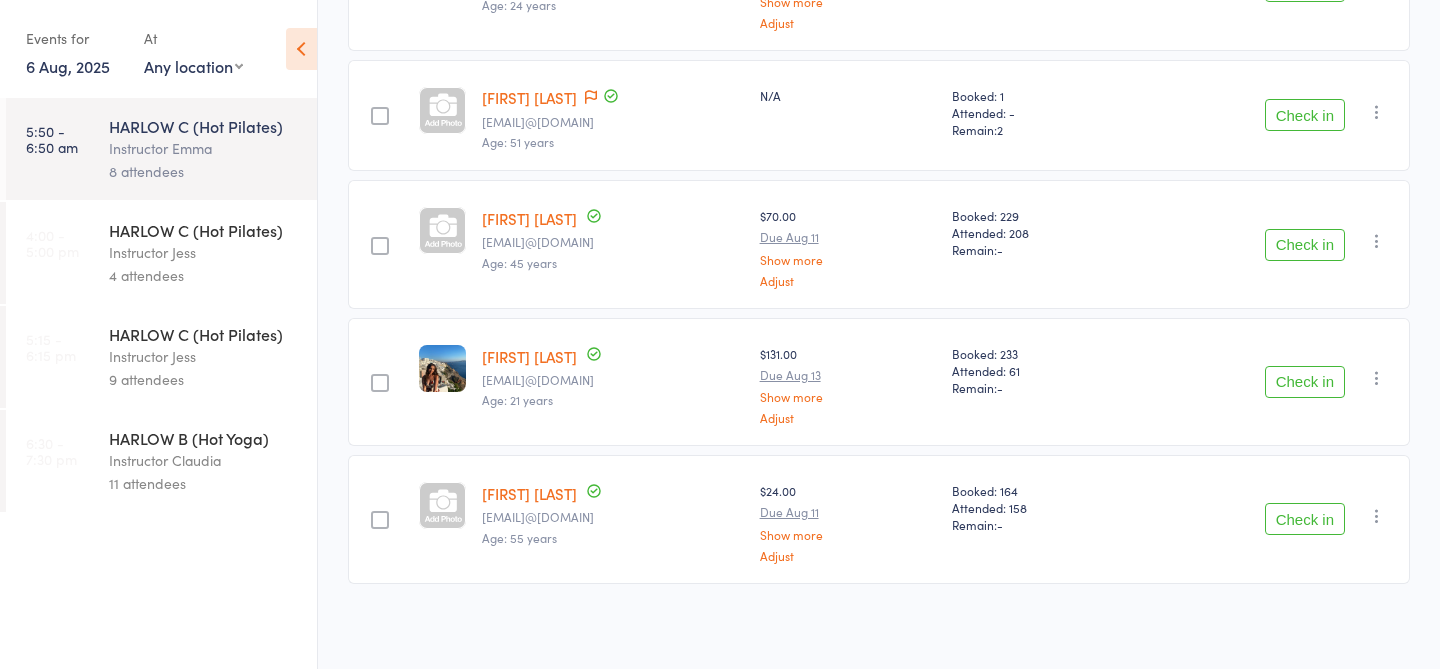 click on "11 attendees" at bounding box center [204, 483] 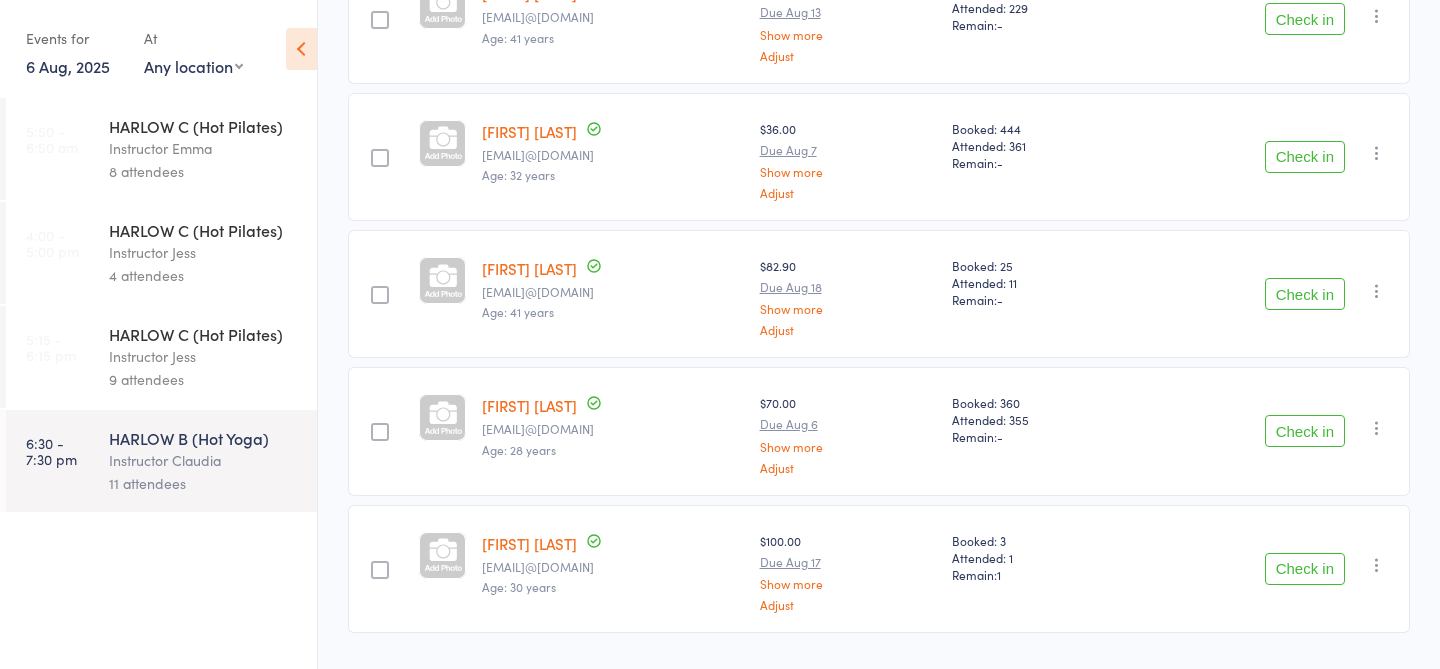 scroll, scrollTop: 1243, scrollLeft: 0, axis: vertical 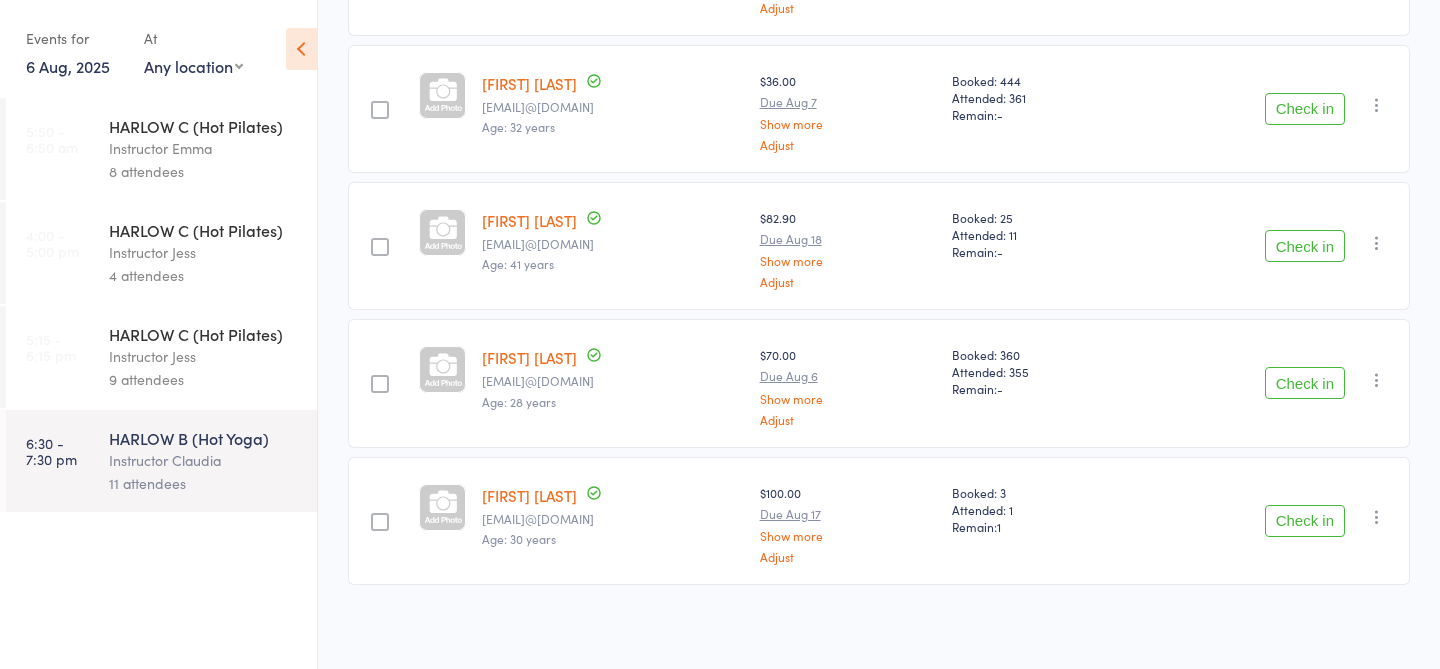 click on "9 attendees" at bounding box center [204, 379] 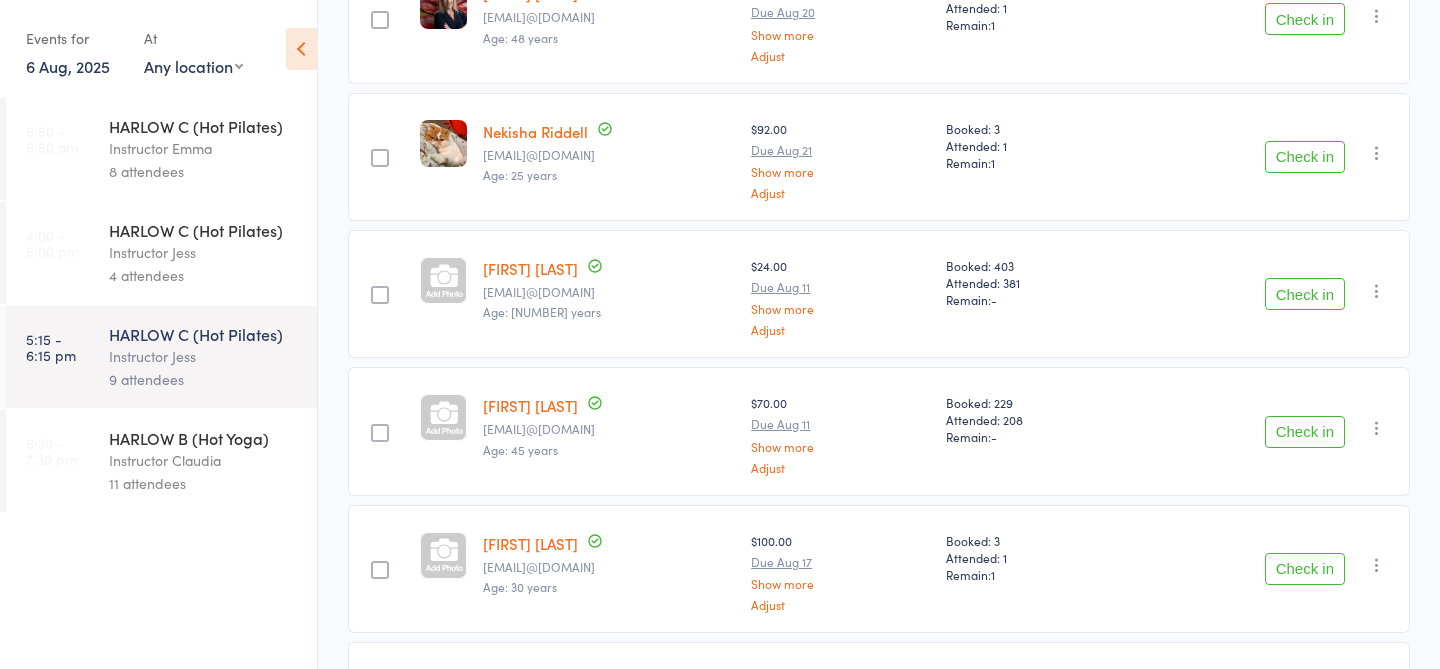 scroll, scrollTop: 974, scrollLeft: 0, axis: vertical 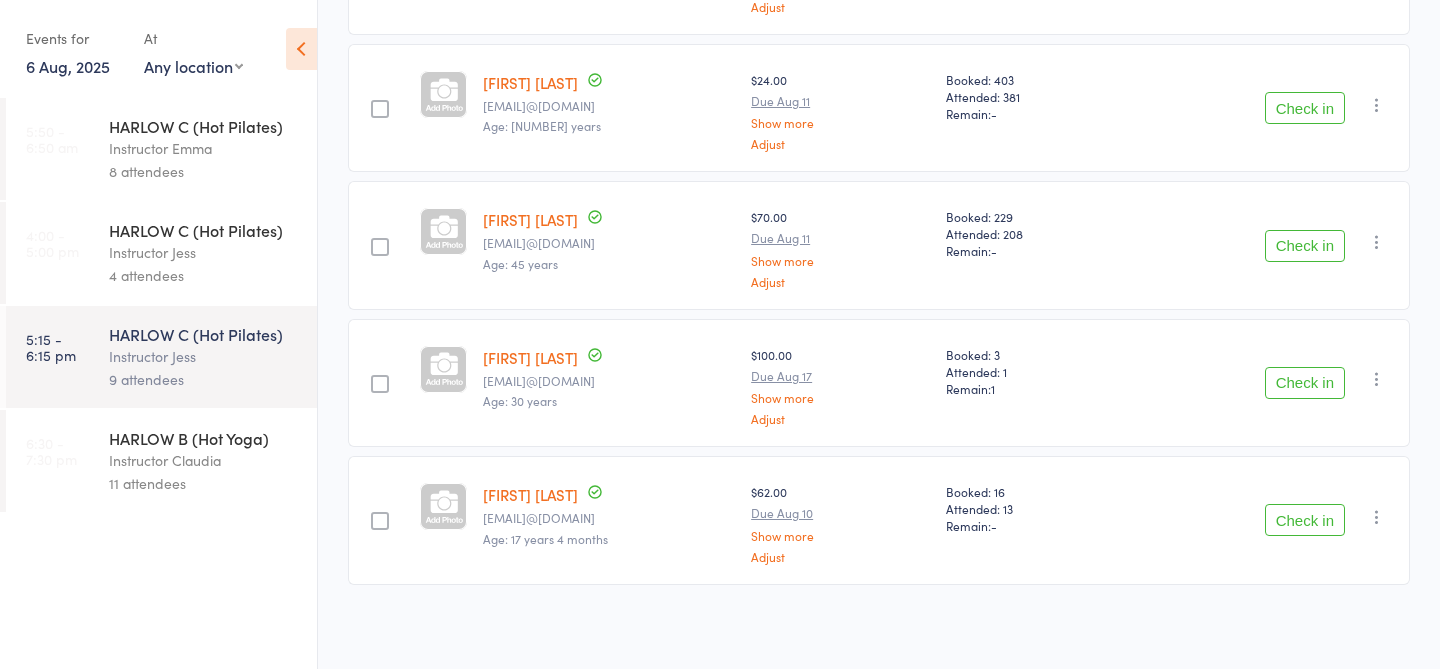 click on "6 Aug, 2025" at bounding box center (68, 66) 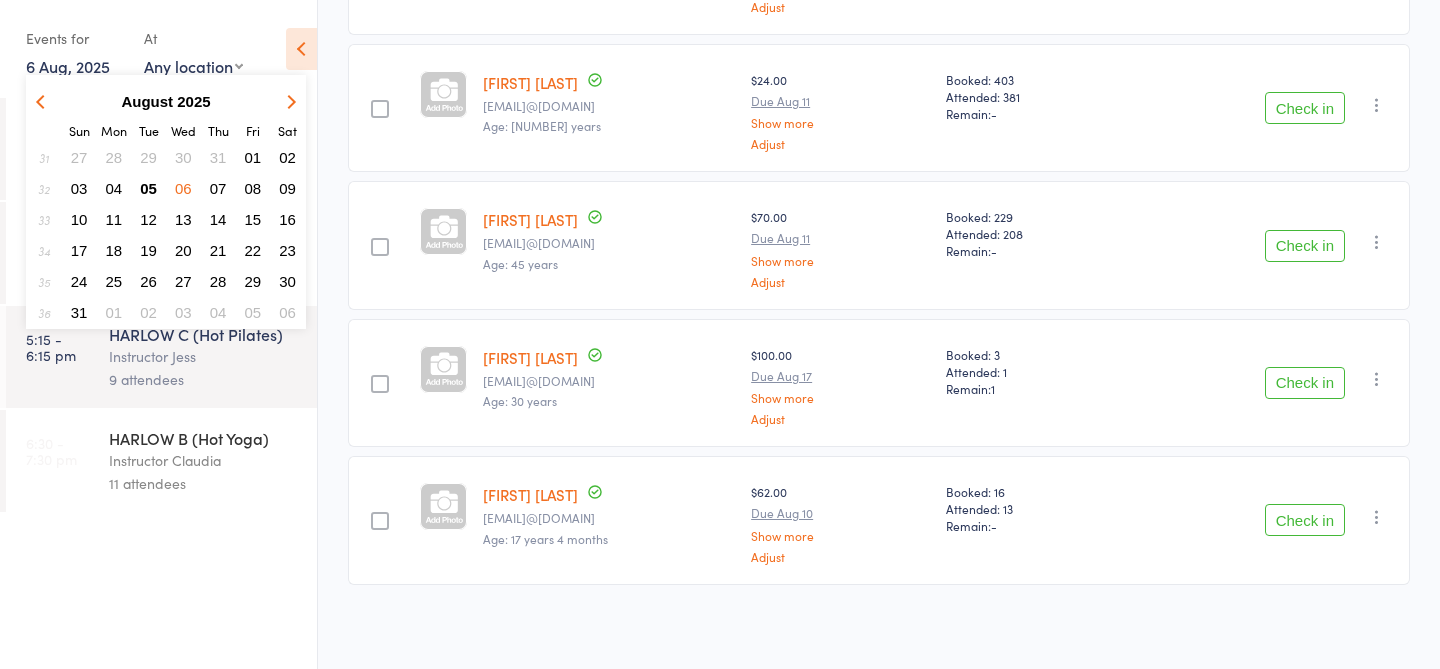 click on "08" at bounding box center (253, 188) 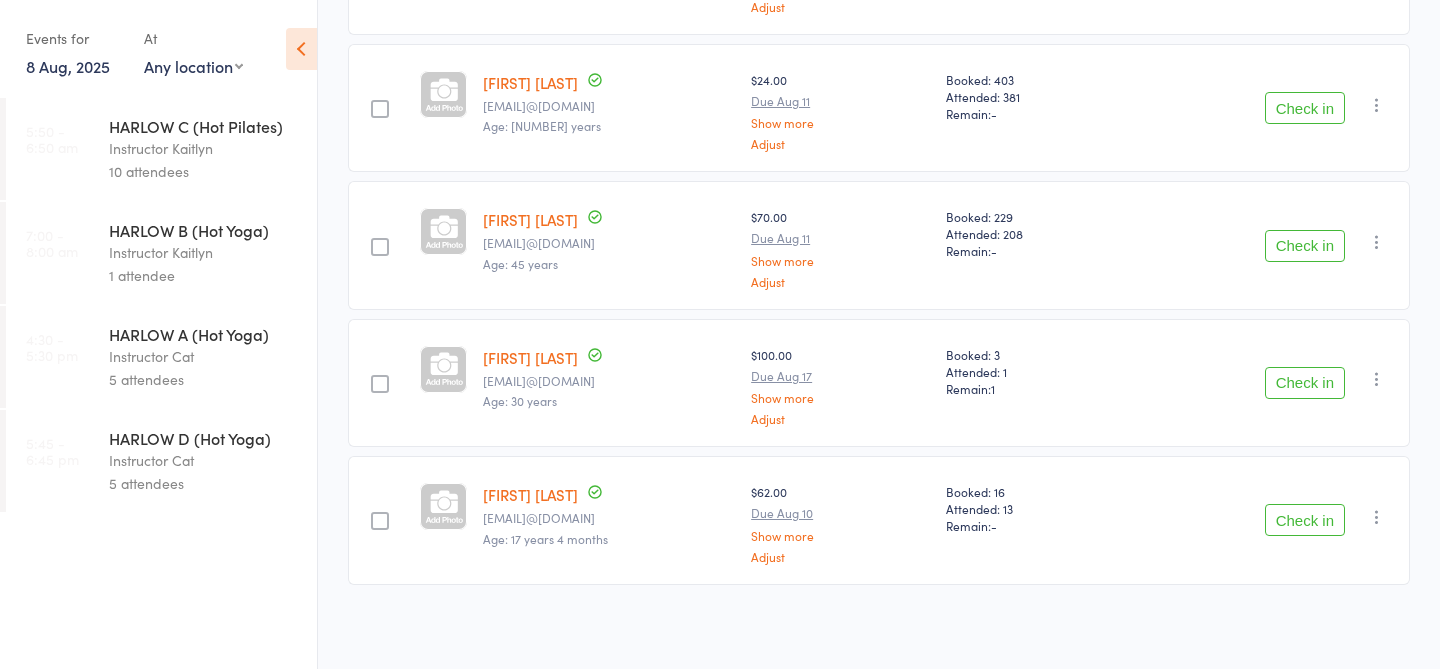 click on "8 Aug, 2025" at bounding box center (68, 66) 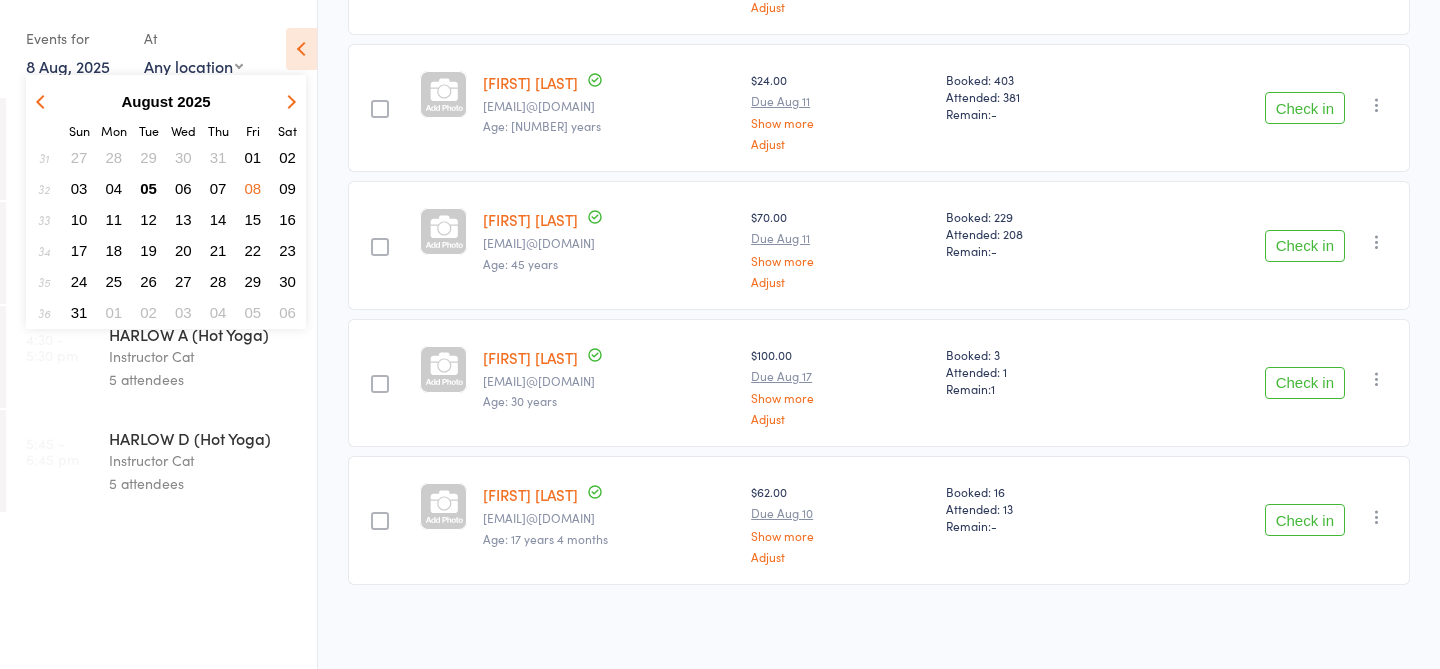 click on "09" at bounding box center [287, 188] 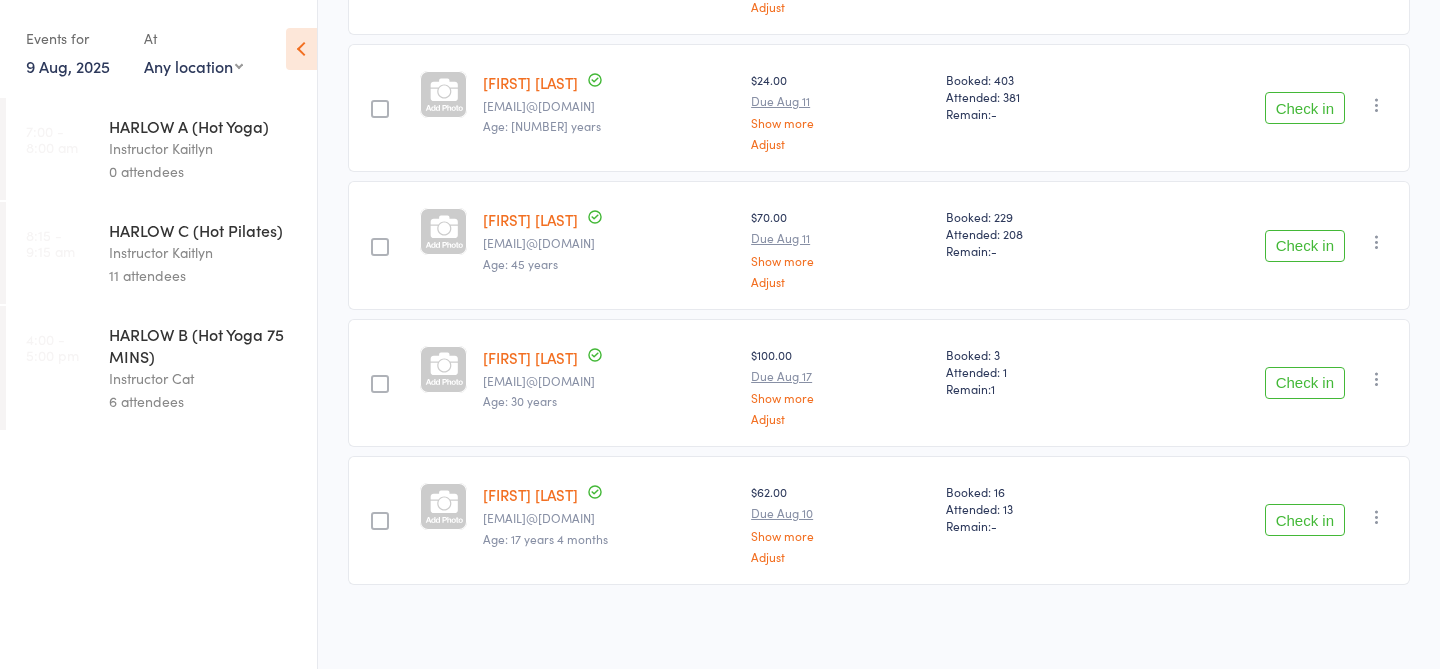 click on "Instructor Kaitlyn" at bounding box center (204, 252) 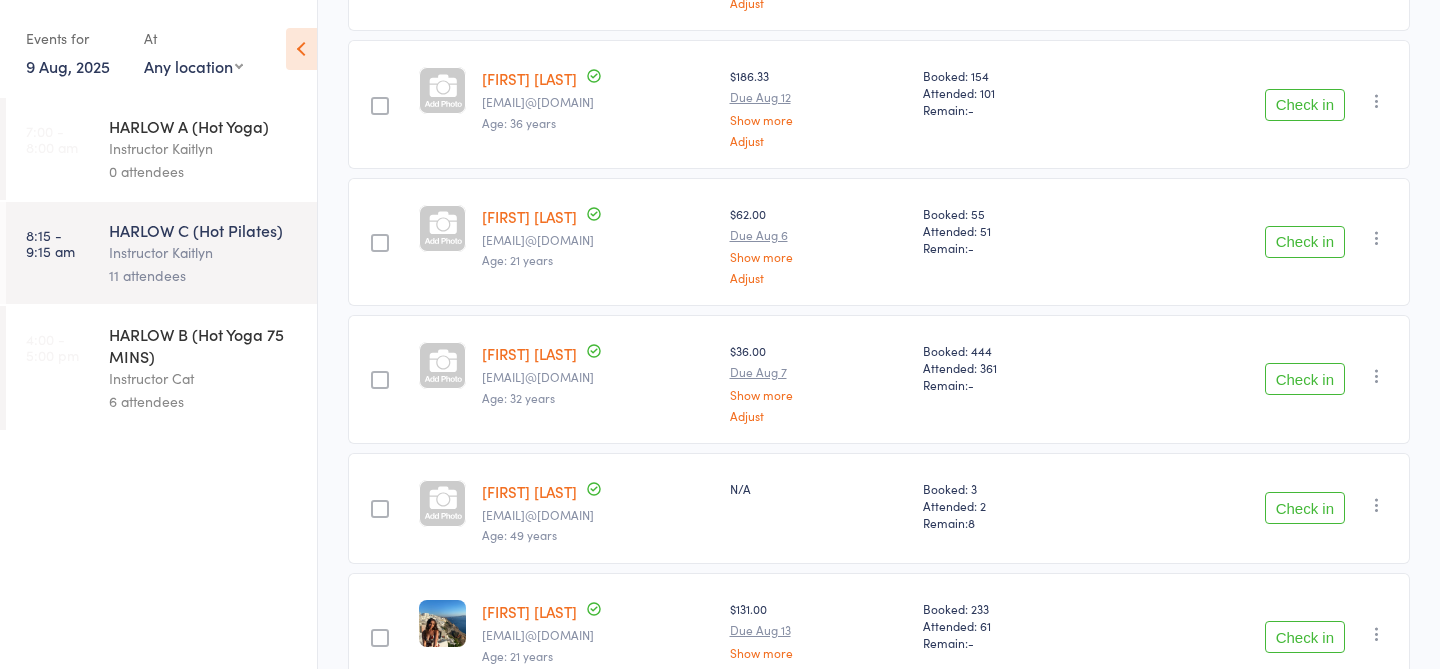 scroll, scrollTop: 1232, scrollLeft: 0, axis: vertical 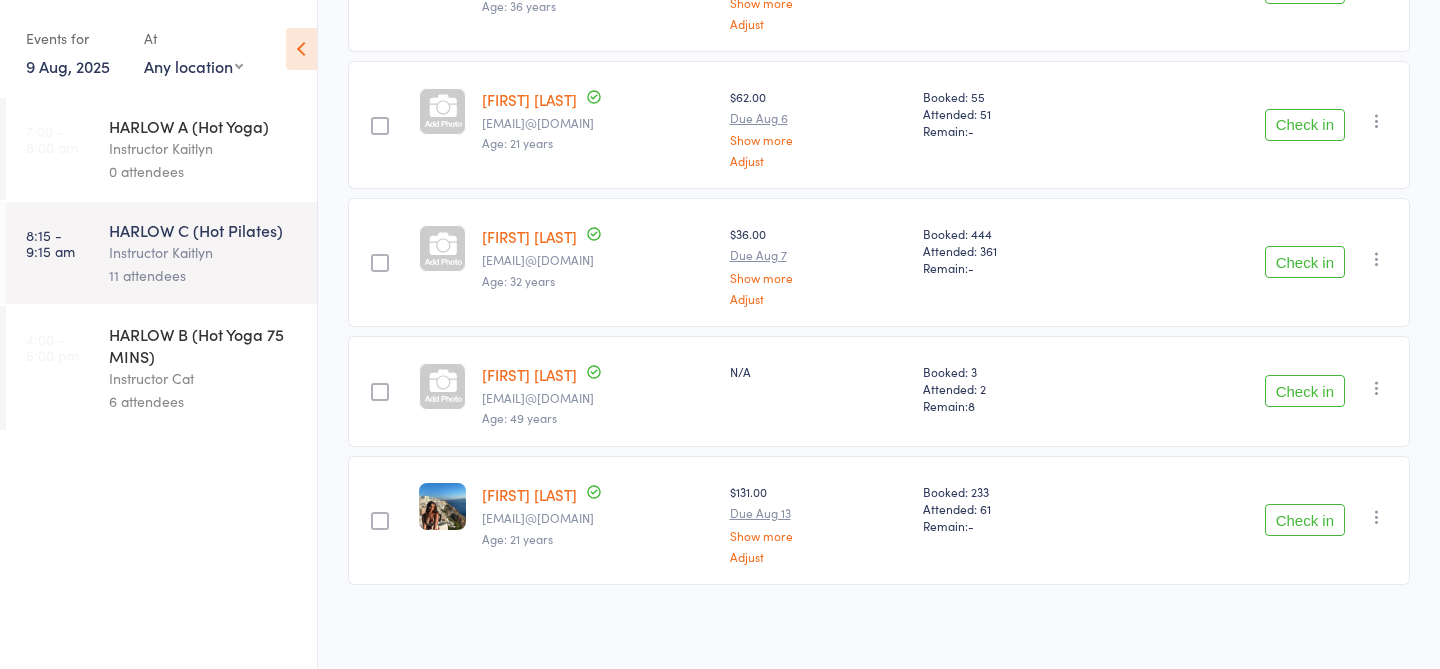 click on "9 Aug, 2025" at bounding box center (68, 66) 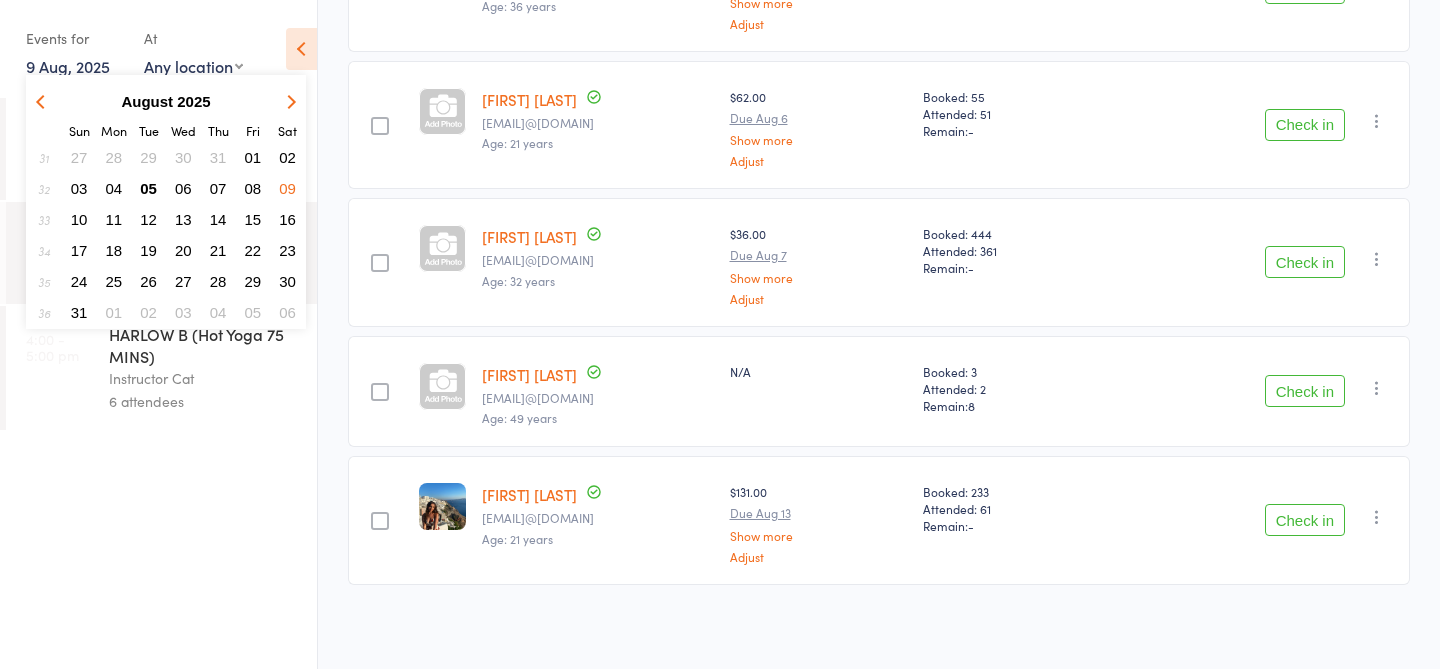 click on "05" at bounding box center [148, 188] 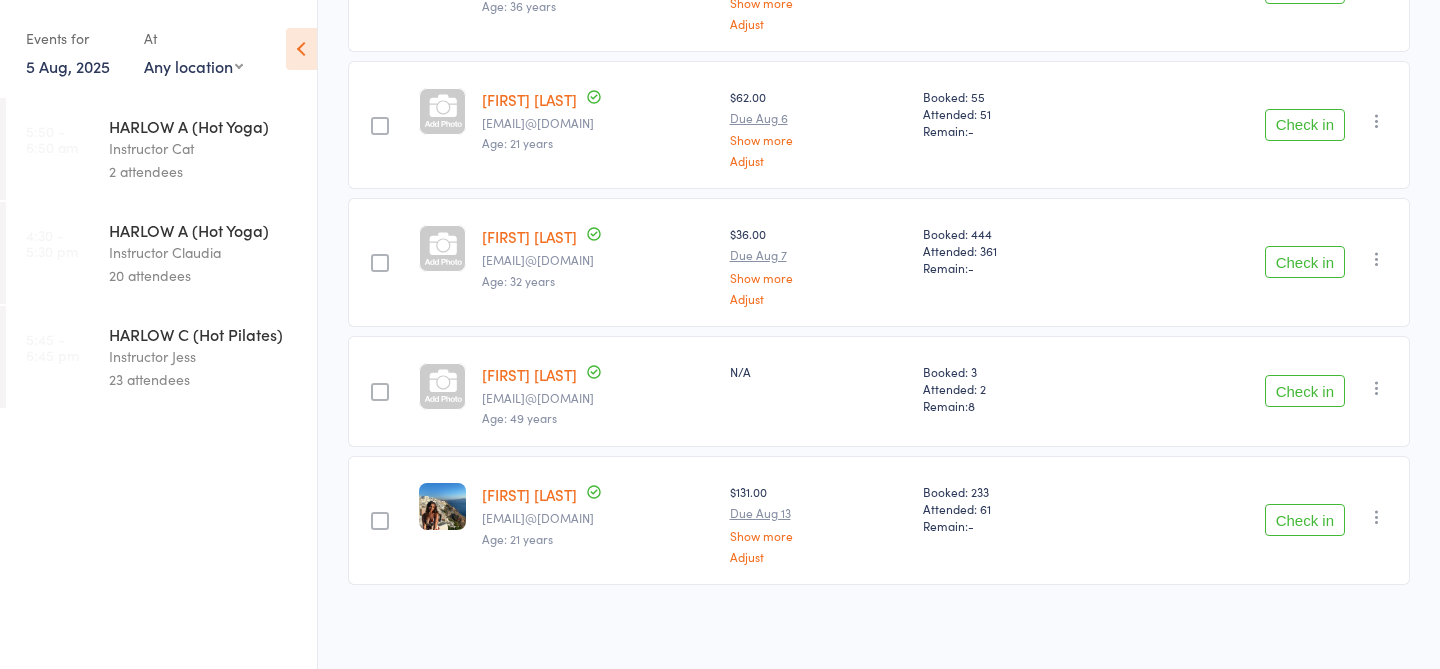 click on "Instructor Jess" at bounding box center (204, 356) 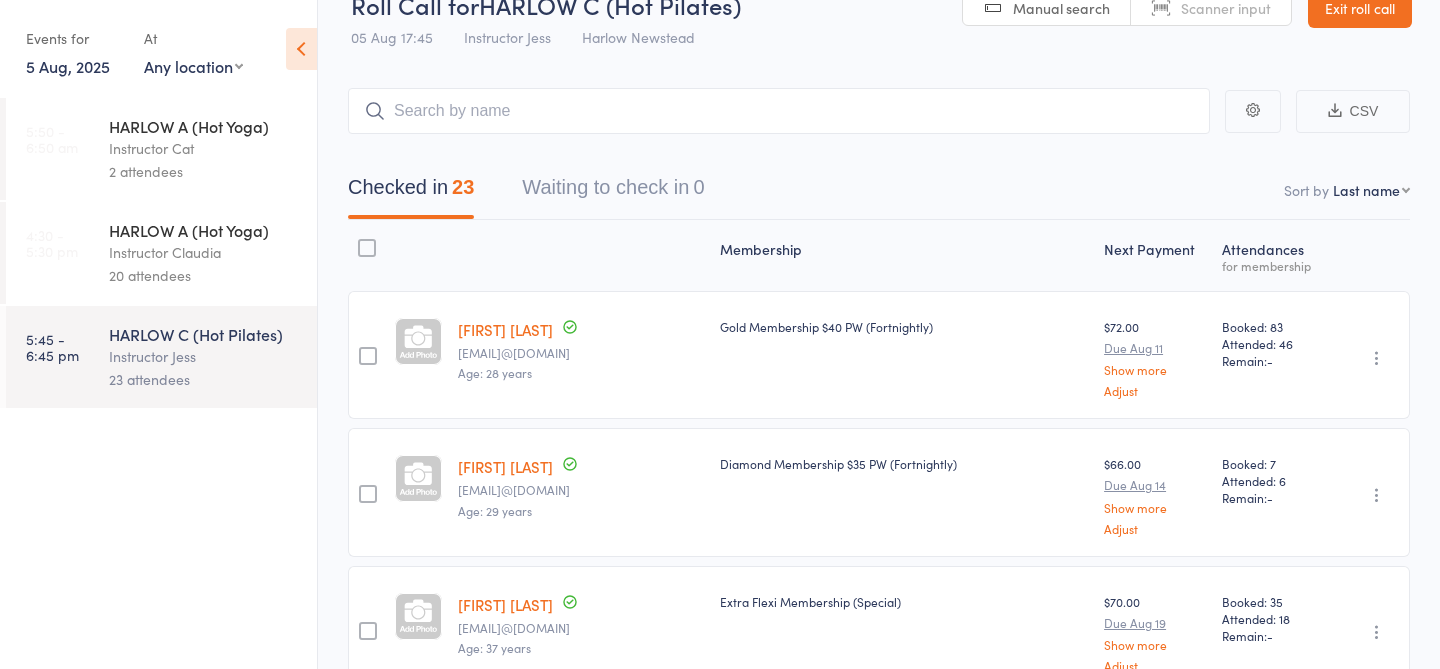 scroll, scrollTop: 44, scrollLeft: 0, axis: vertical 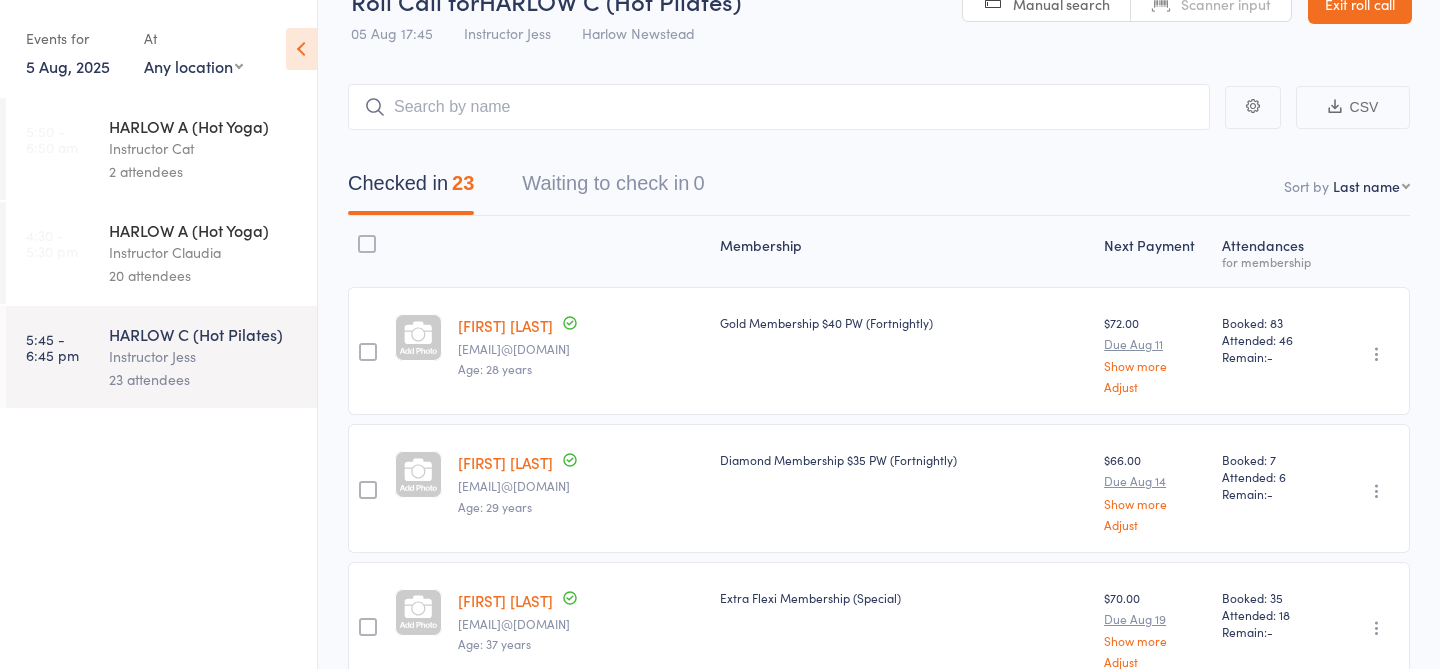 click on "Exit roll call" at bounding box center (1360, 4) 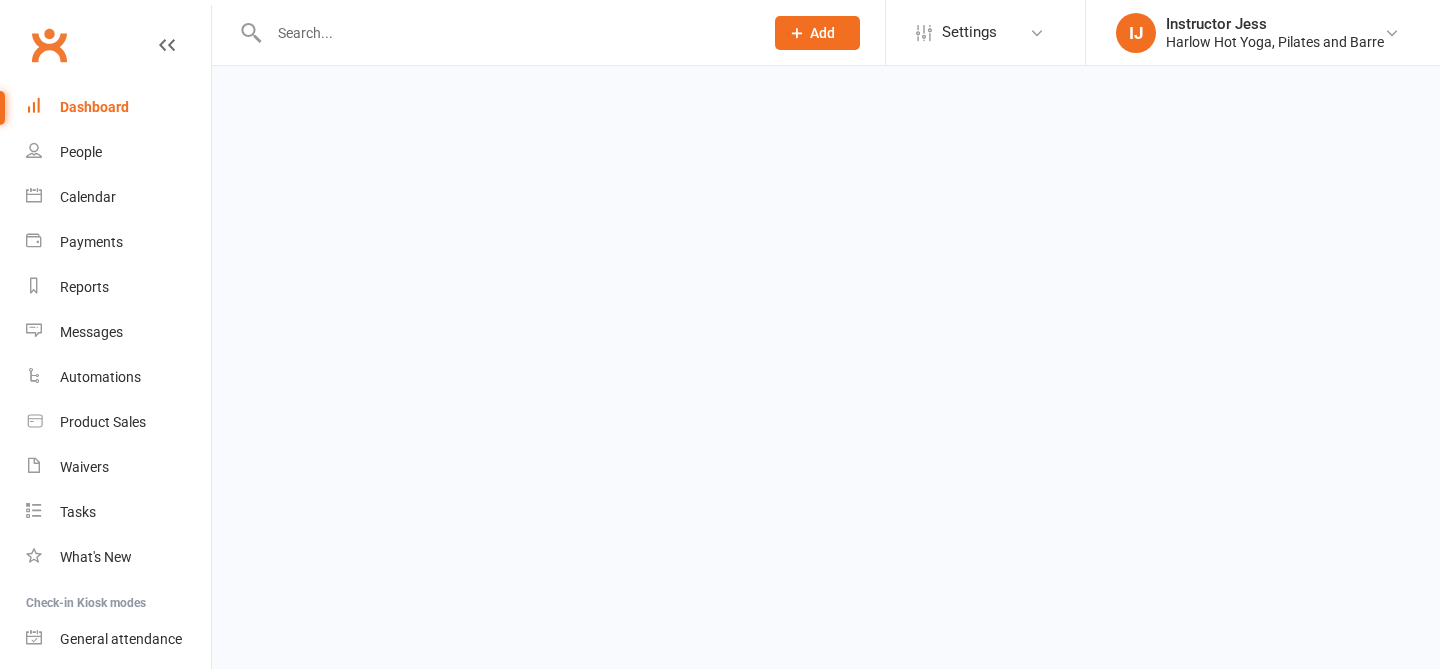 scroll, scrollTop: 0, scrollLeft: 0, axis: both 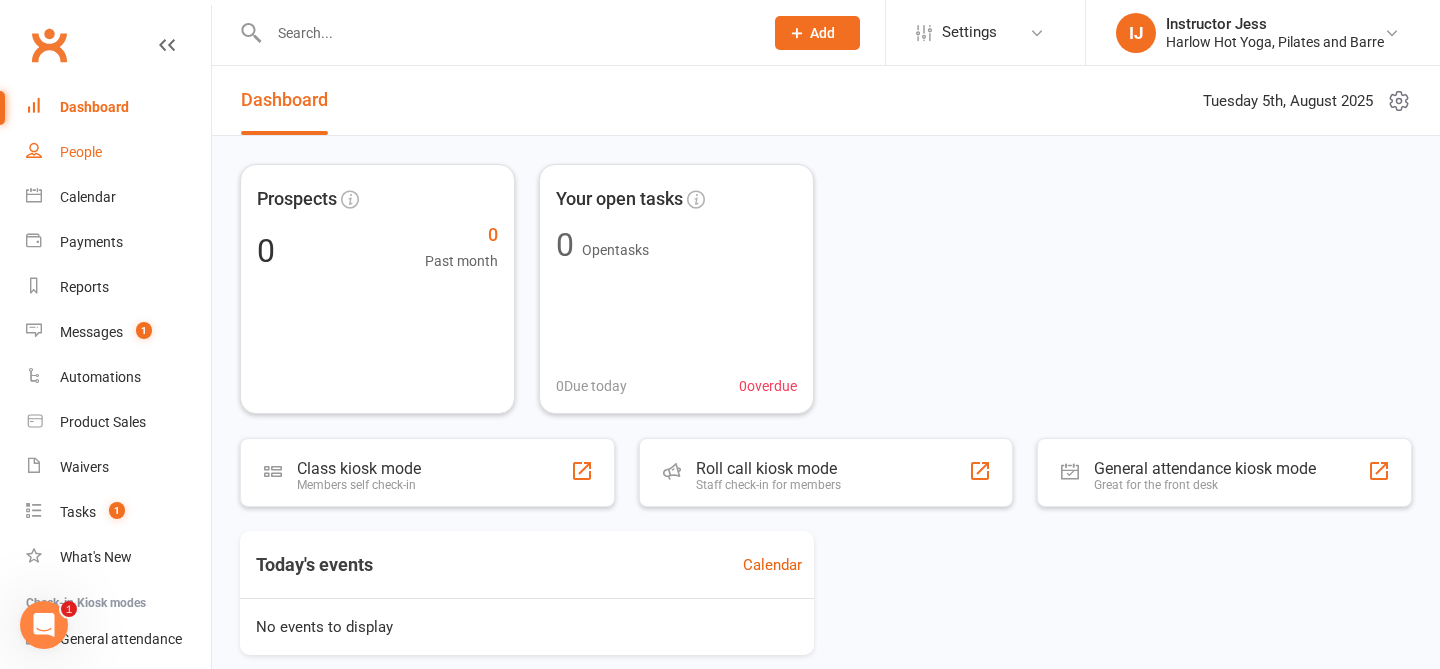 click on "People" at bounding box center (81, 152) 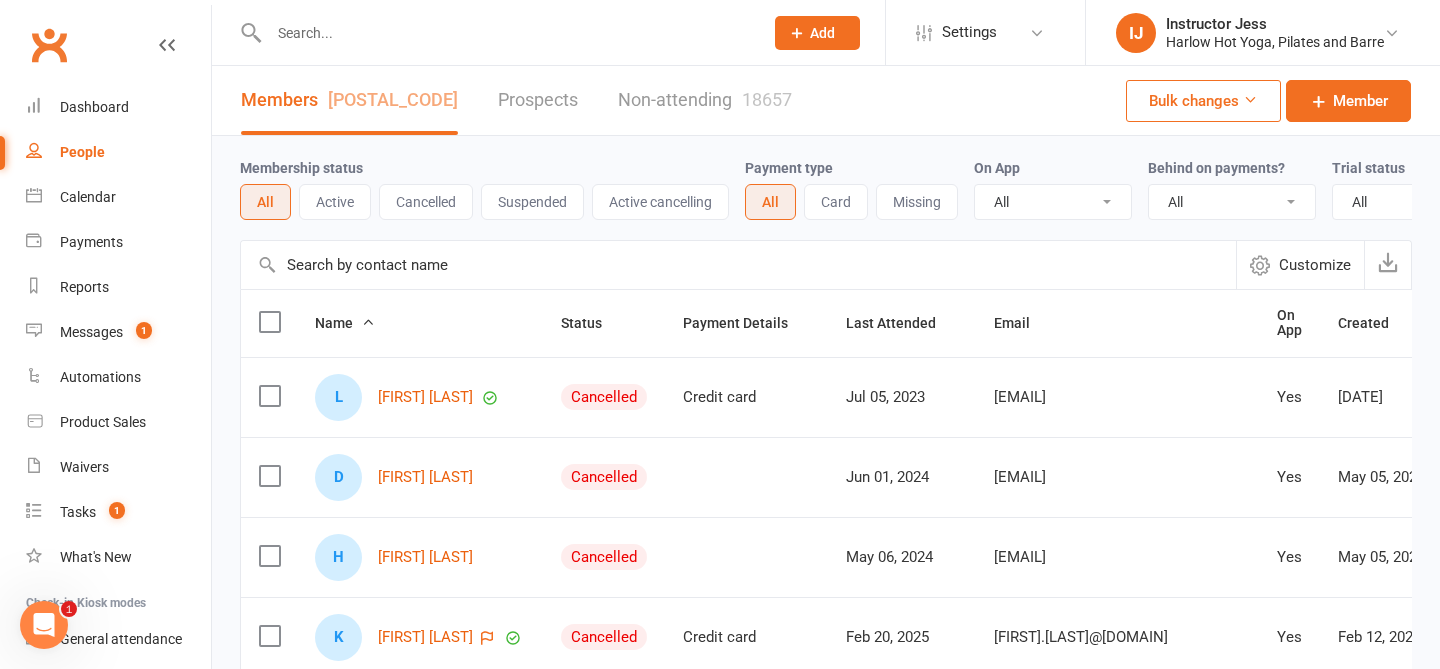 click on "Active" at bounding box center (335, 202) 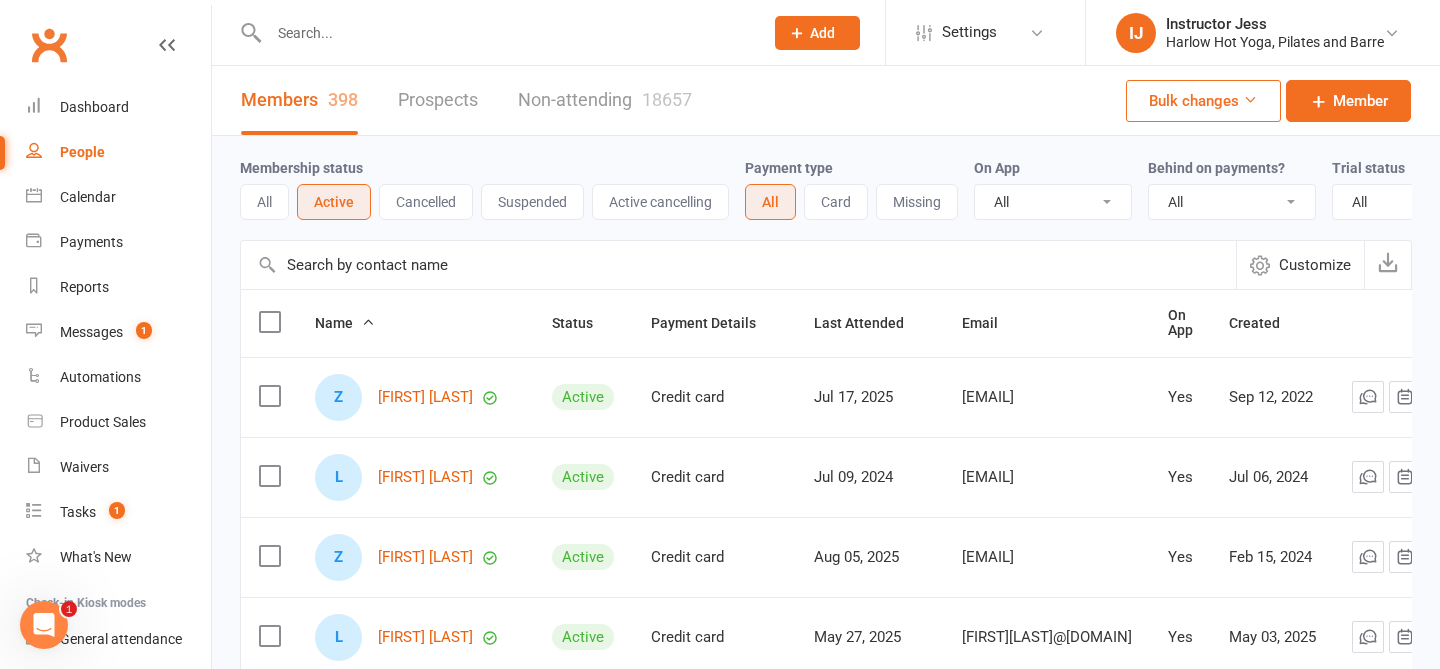 click on "All Active Cancelled Suspended Active cancelling" at bounding box center (484, 202) 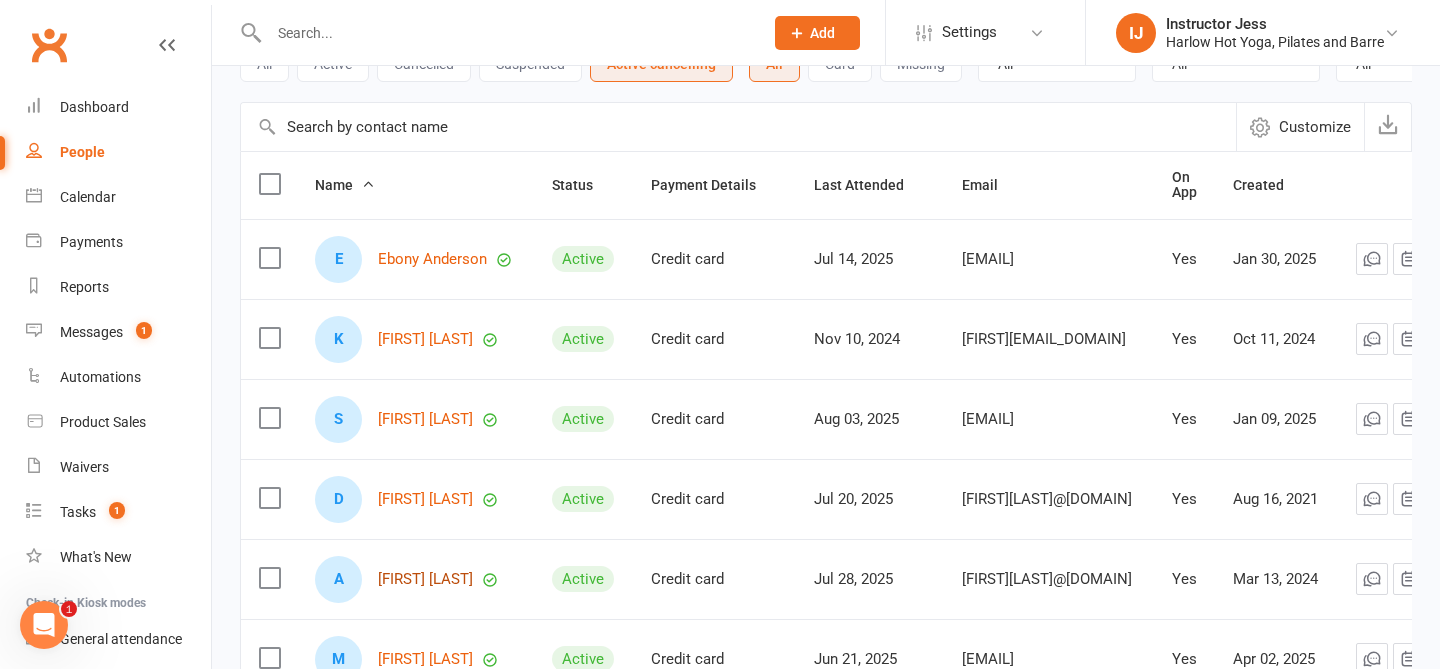 scroll, scrollTop: 0, scrollLeft: 0, axis: both 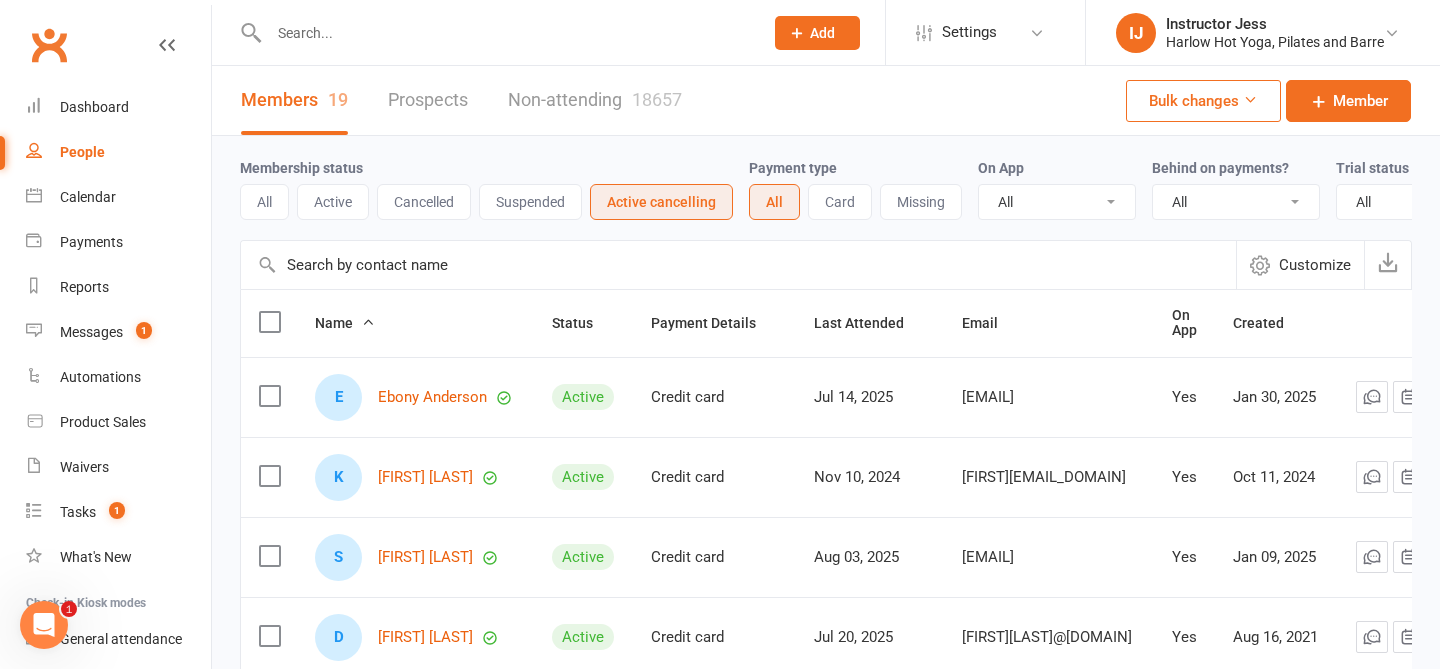 click on "All" at bounding box center (264, 202) 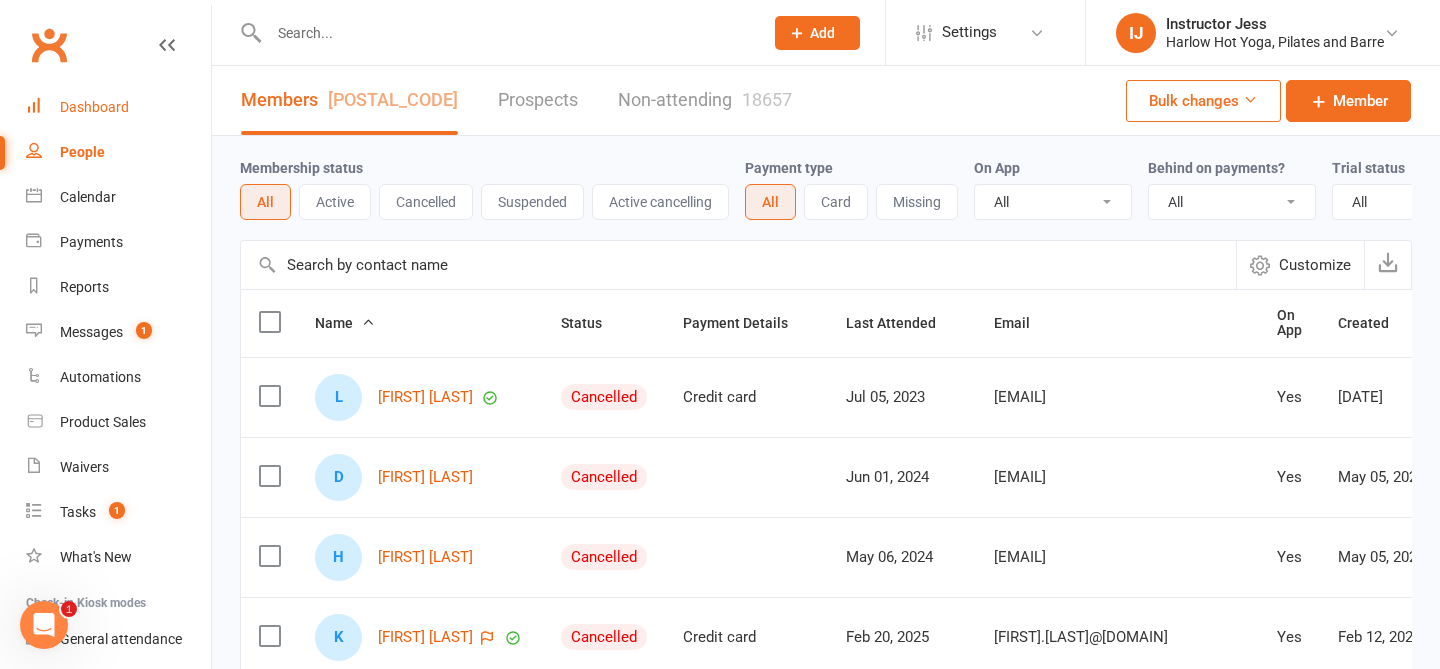 click on "Dashboard" at bounding box center [94, 107] 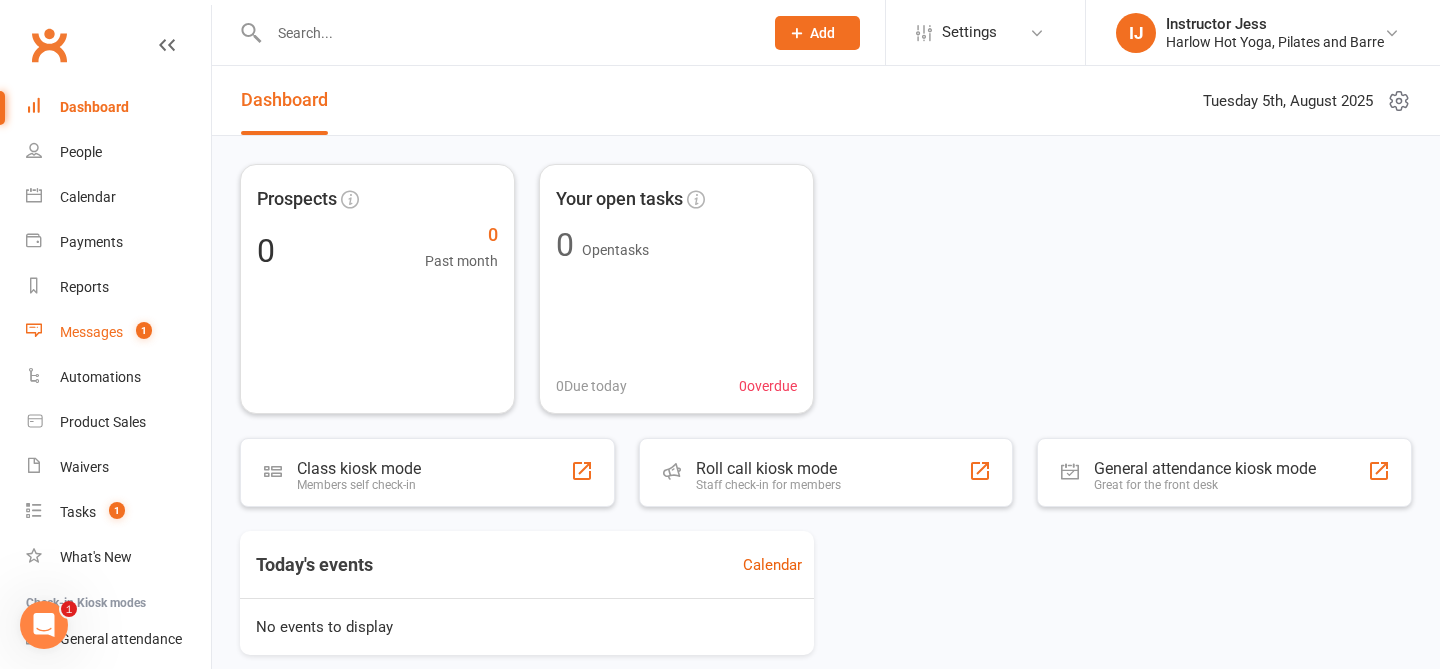 click on "Messages" at bounding box center (91, 332) 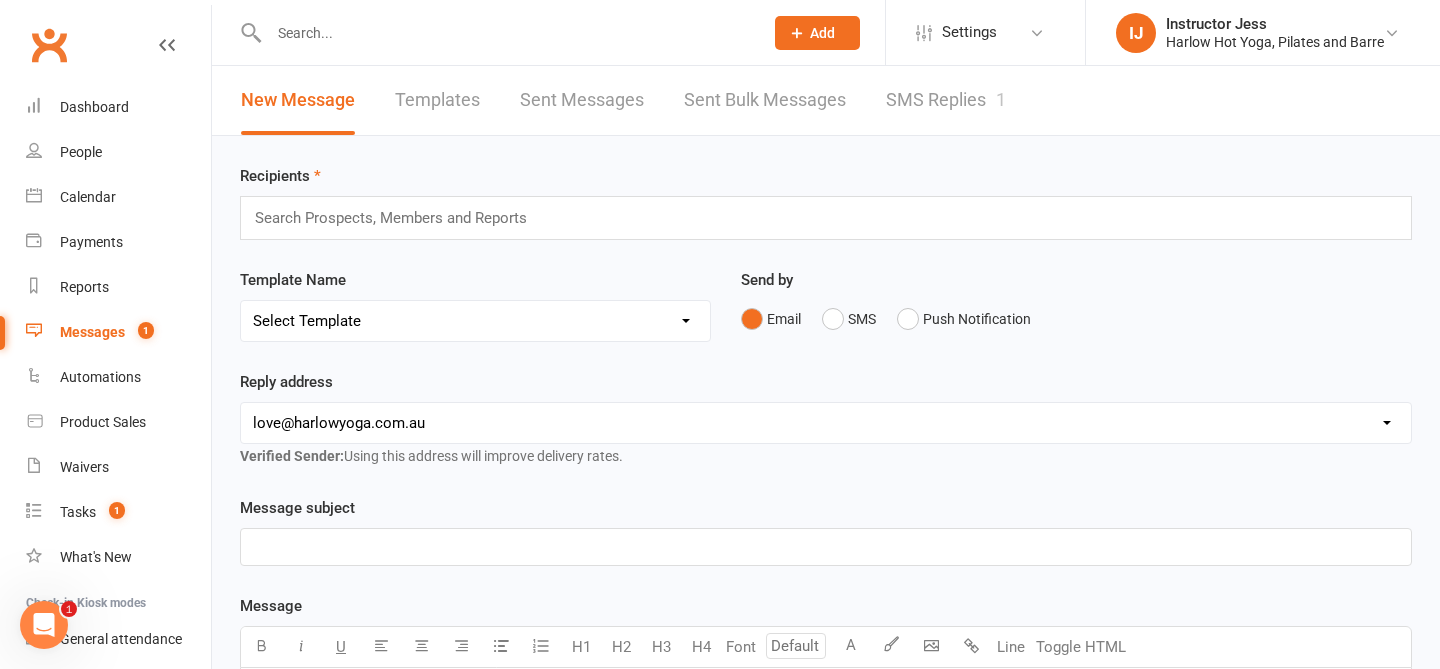 click on "SMS Replies  1" at bounding box center [946, 100] 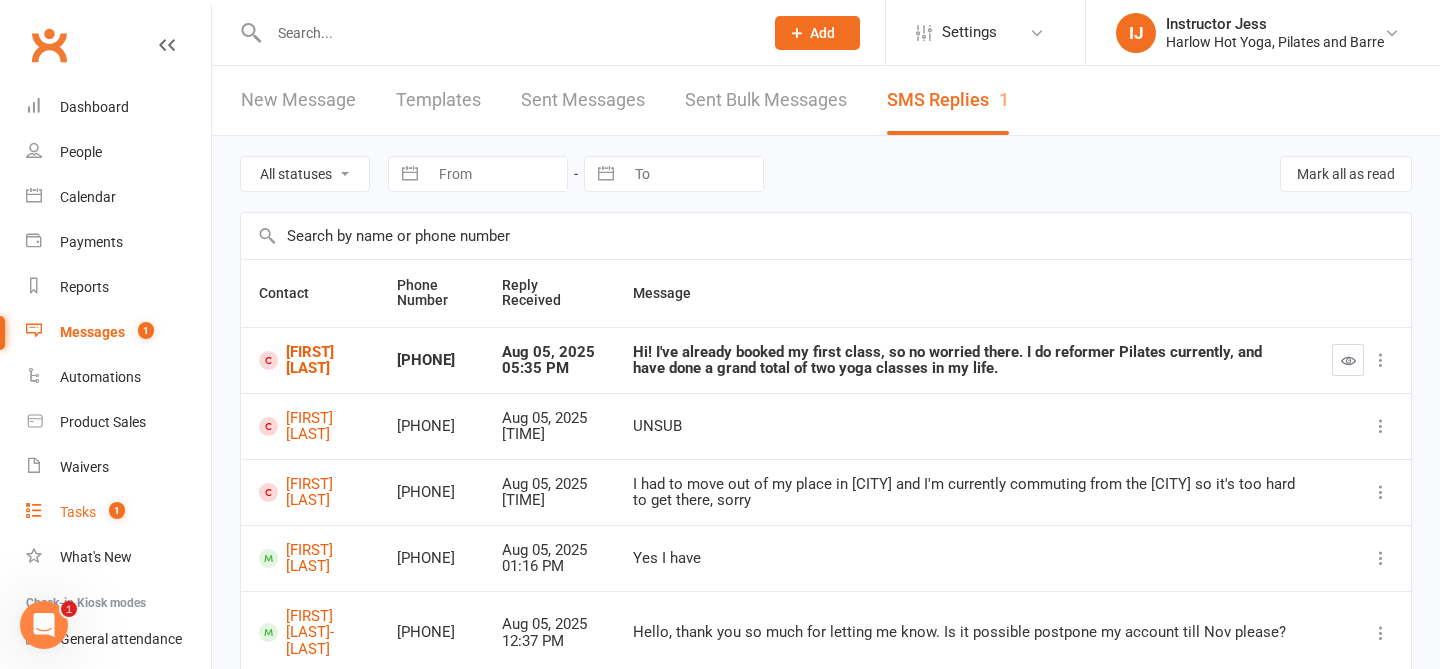 click on "Tasks   1" at bounding box center [118, 512] 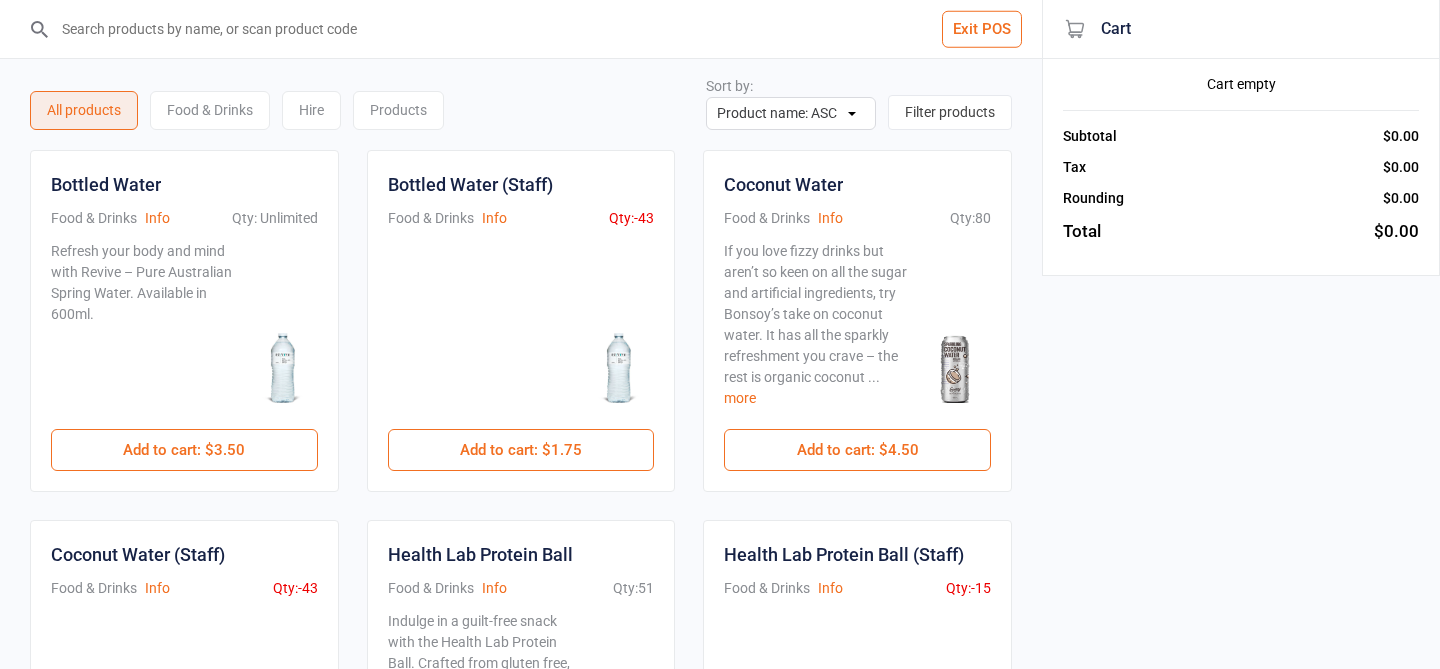 scroll, scrollTop: 278, scrollLeft: 0, axis: vertical 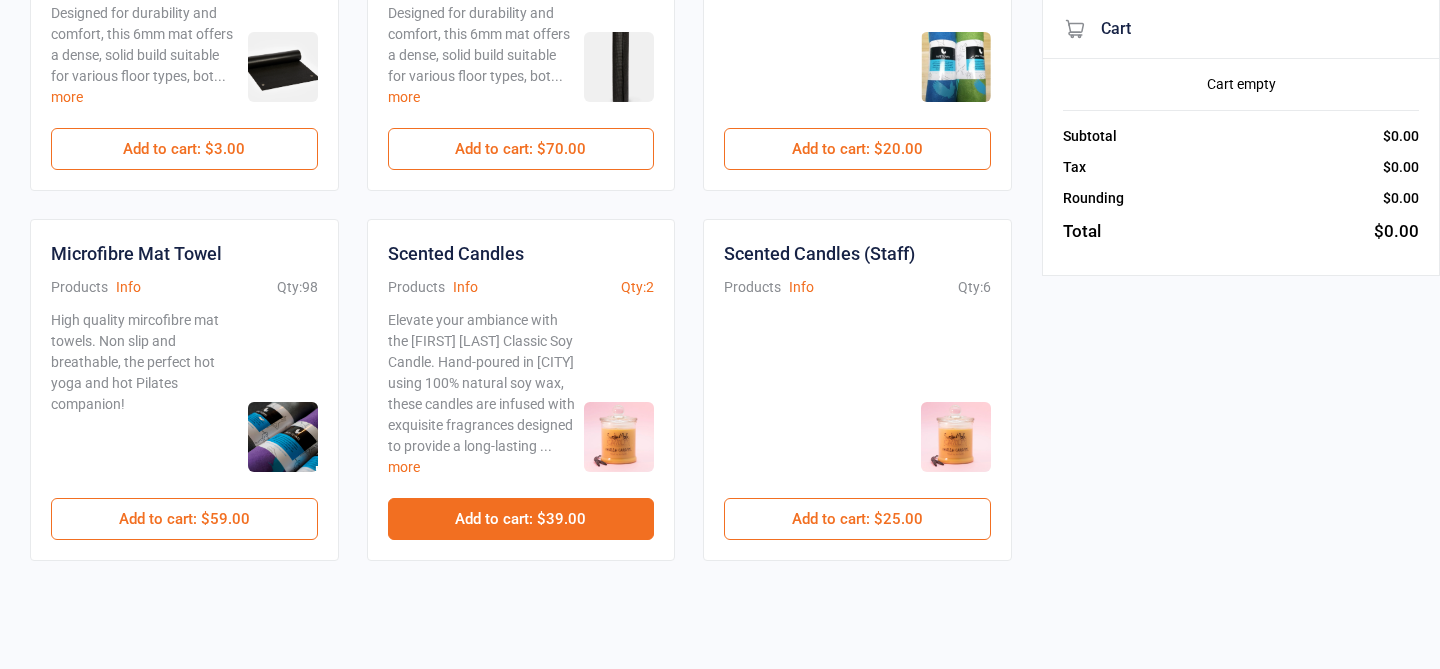 click on "Add to cart :   $39.00" at bounding box center (521, 519) 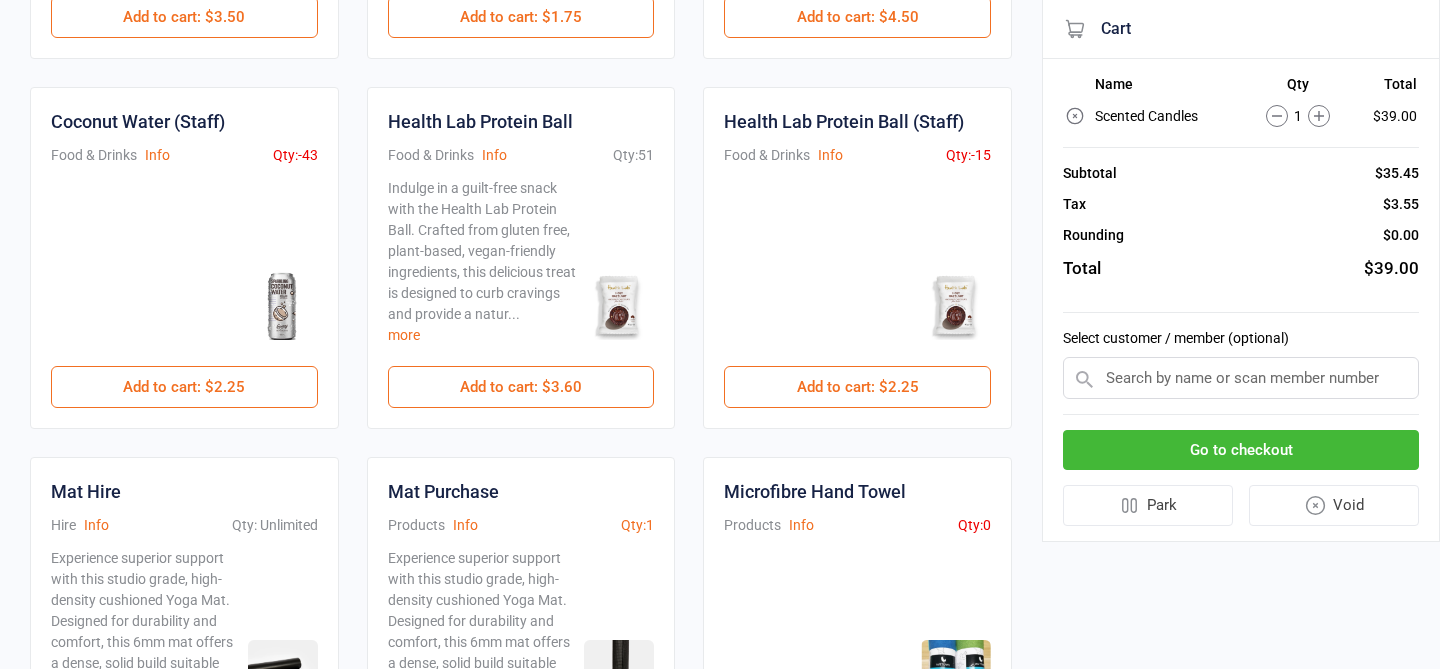 scroll, scrollTop: 433, scrollLeft: 0, axis: vertical 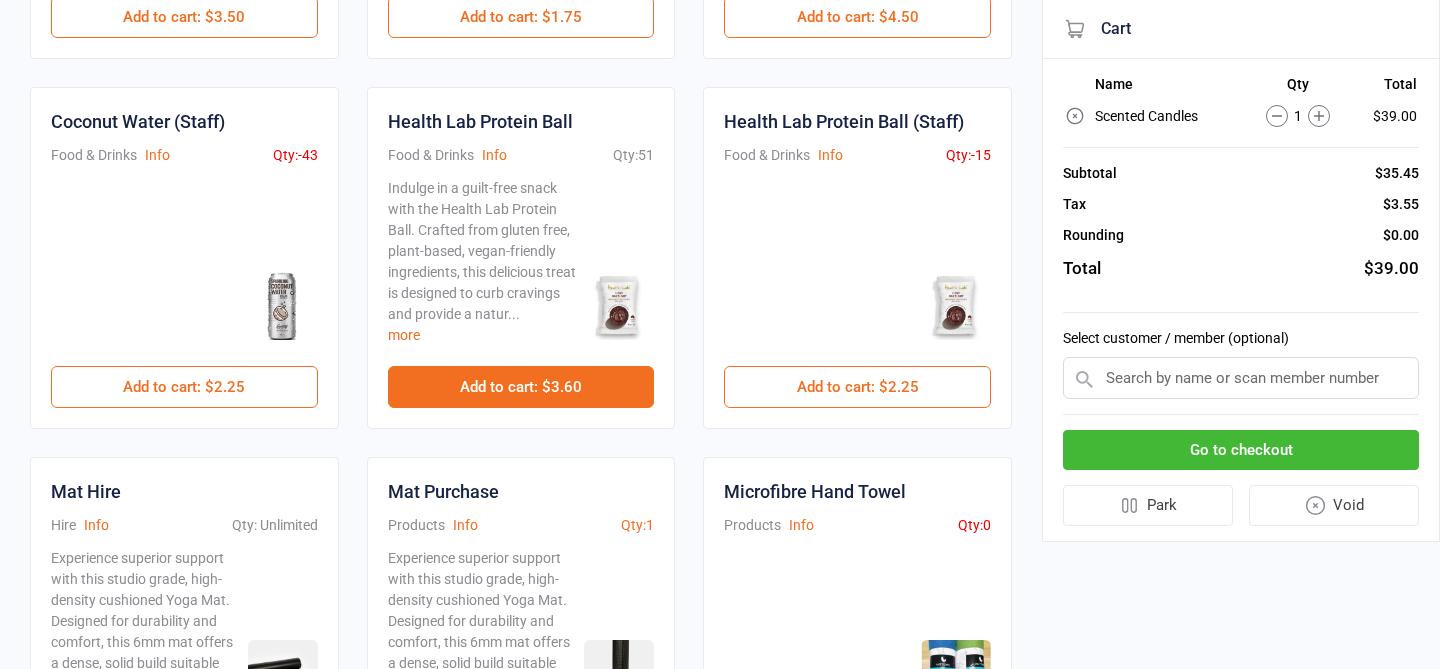 click on "Add to cart :   $3.60" at bounding box center [521, 387] 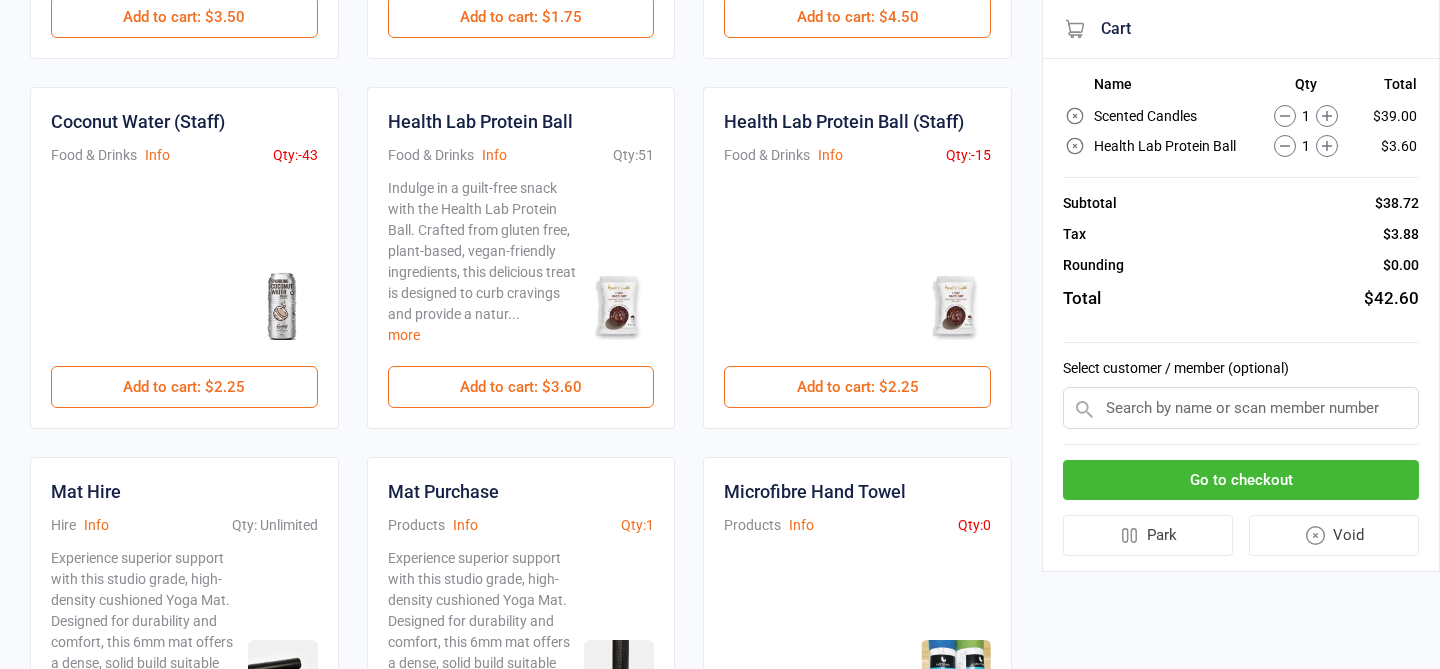 click on "Go to checkout" at bounding box center (1241, 480) 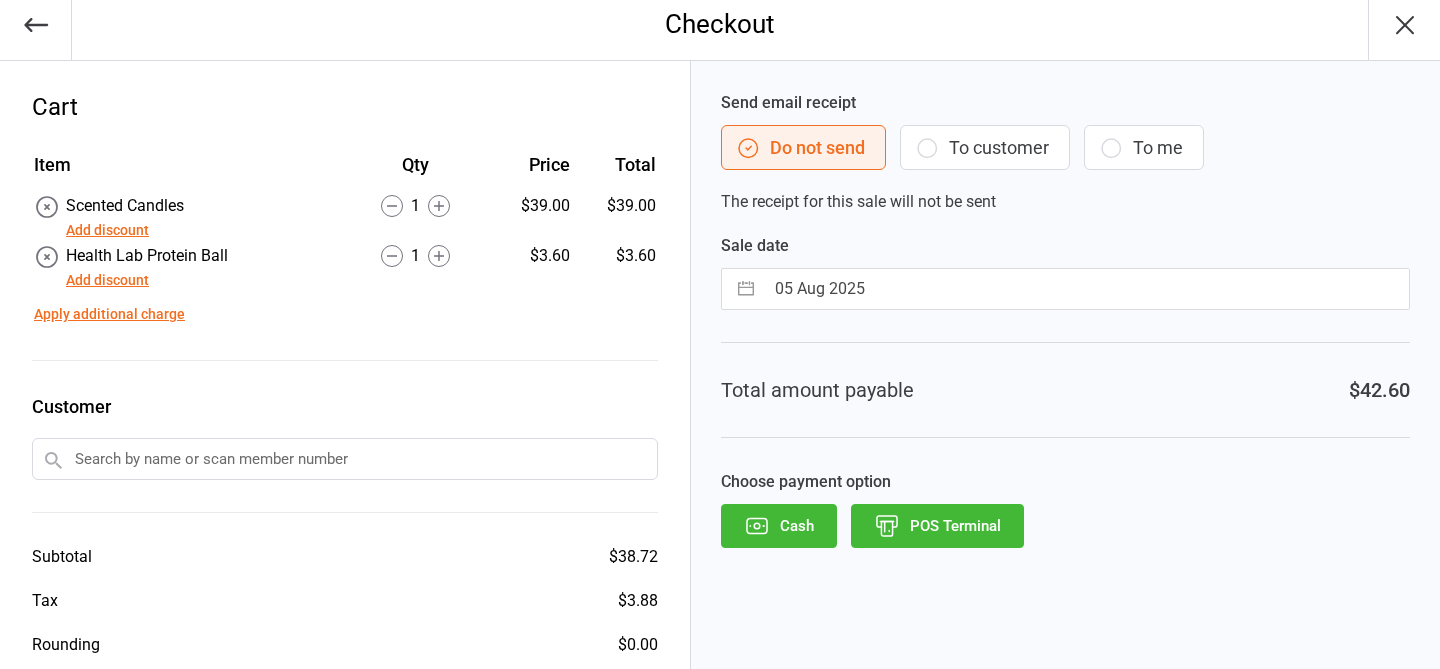 scroll, scrollTop: 102, scrollLeft: 0, axis: vertical 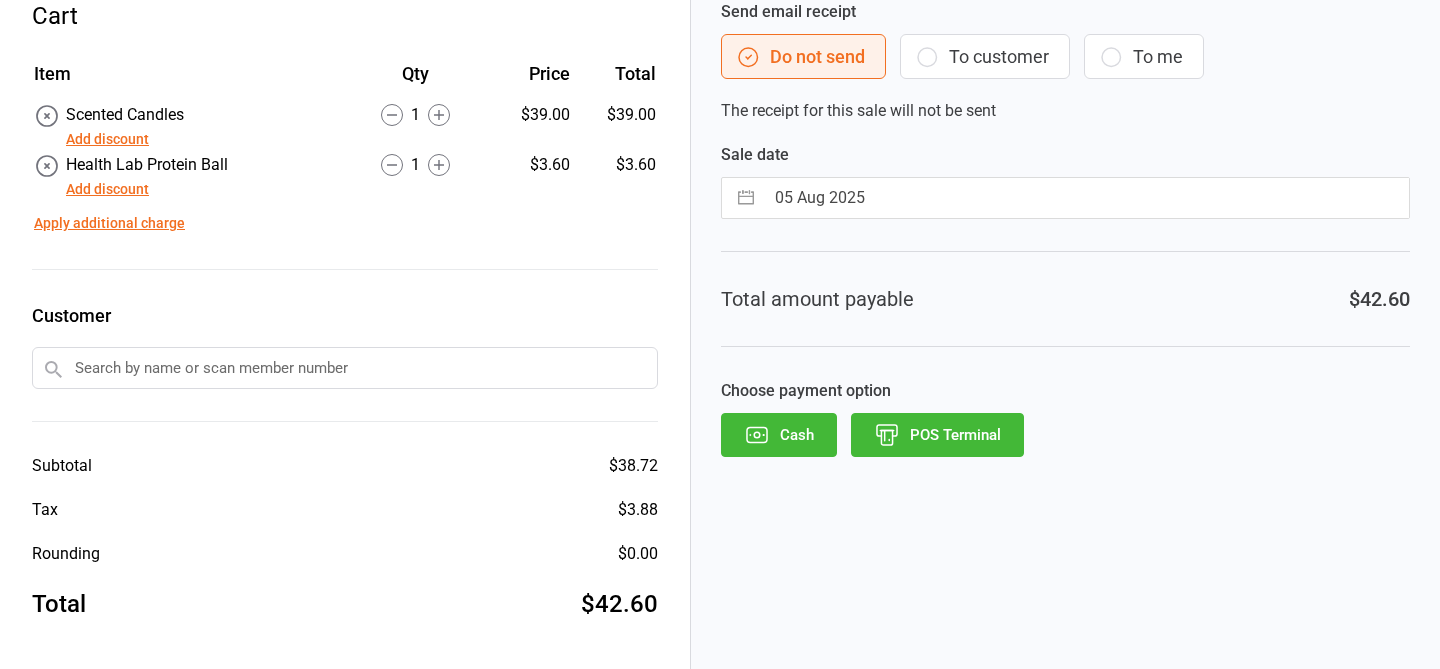 click on "POS Terminal" at bounding box center (937, 435) 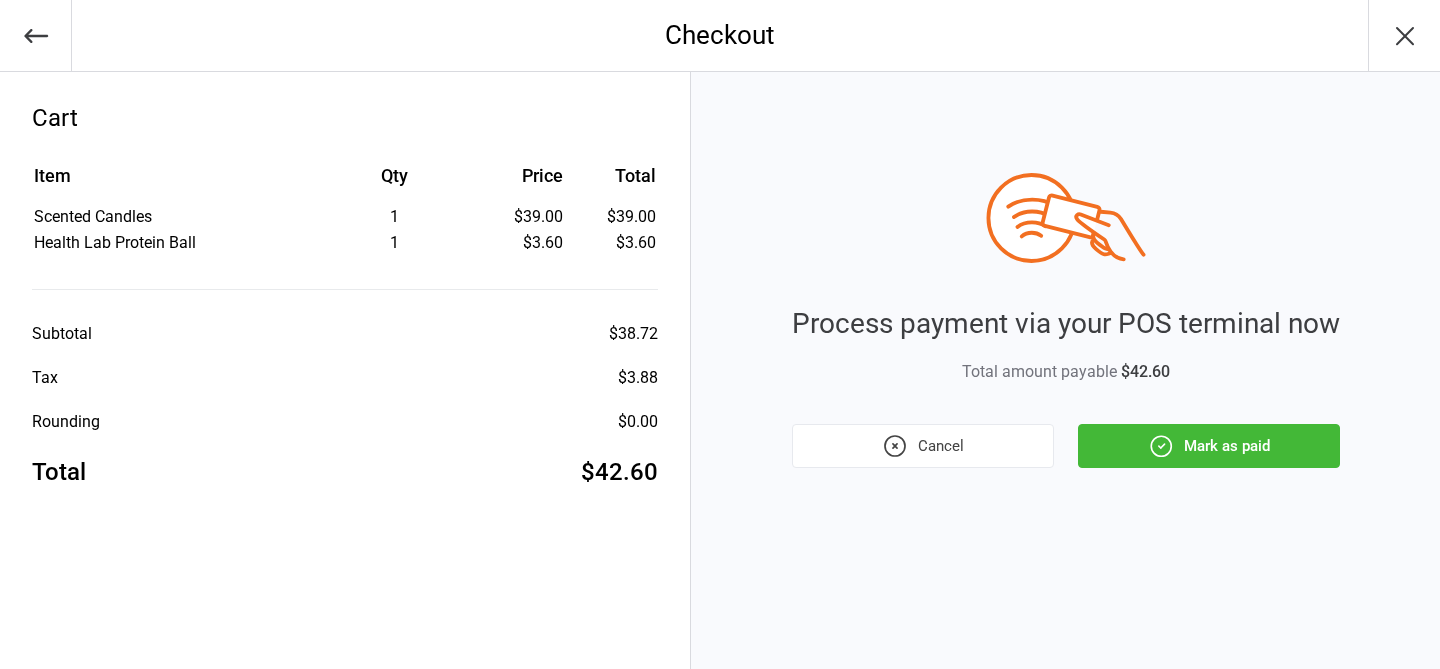 click on "Mark as paid" at bounding box center (1209, 446) 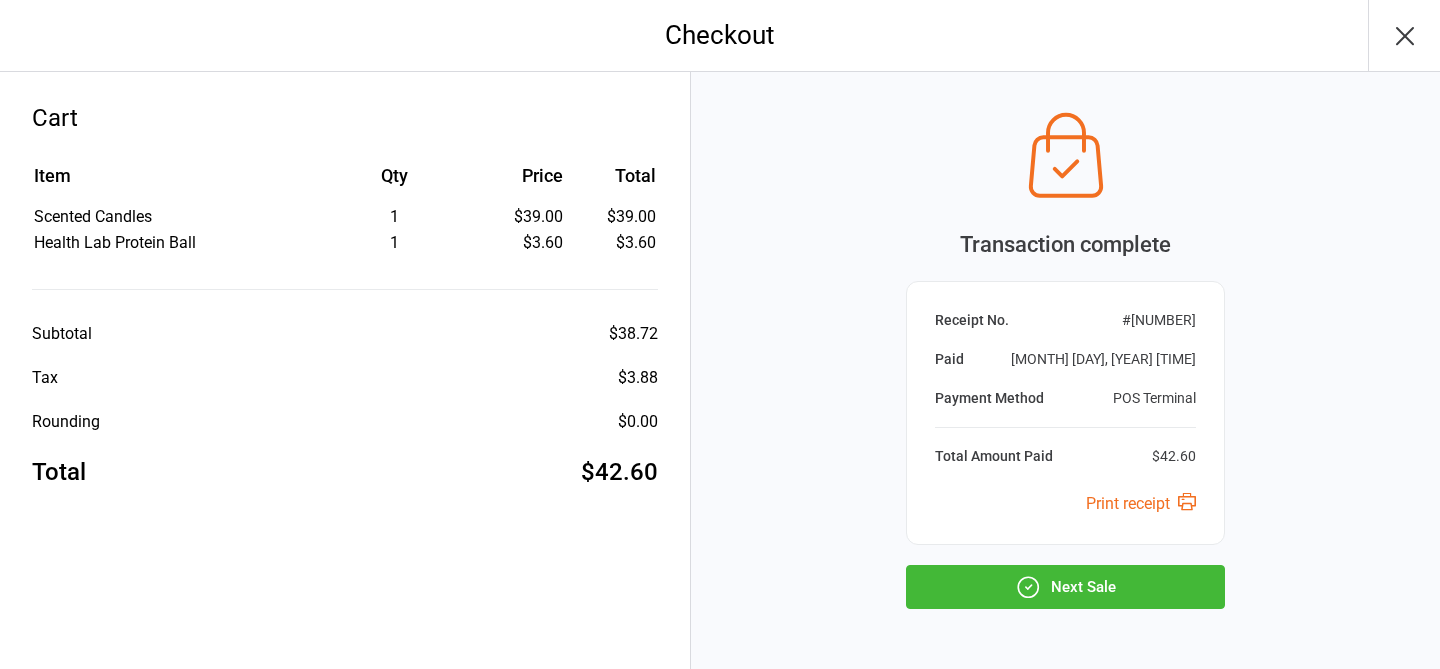 click on "Next Sale" at bounding box center [1065, 587] 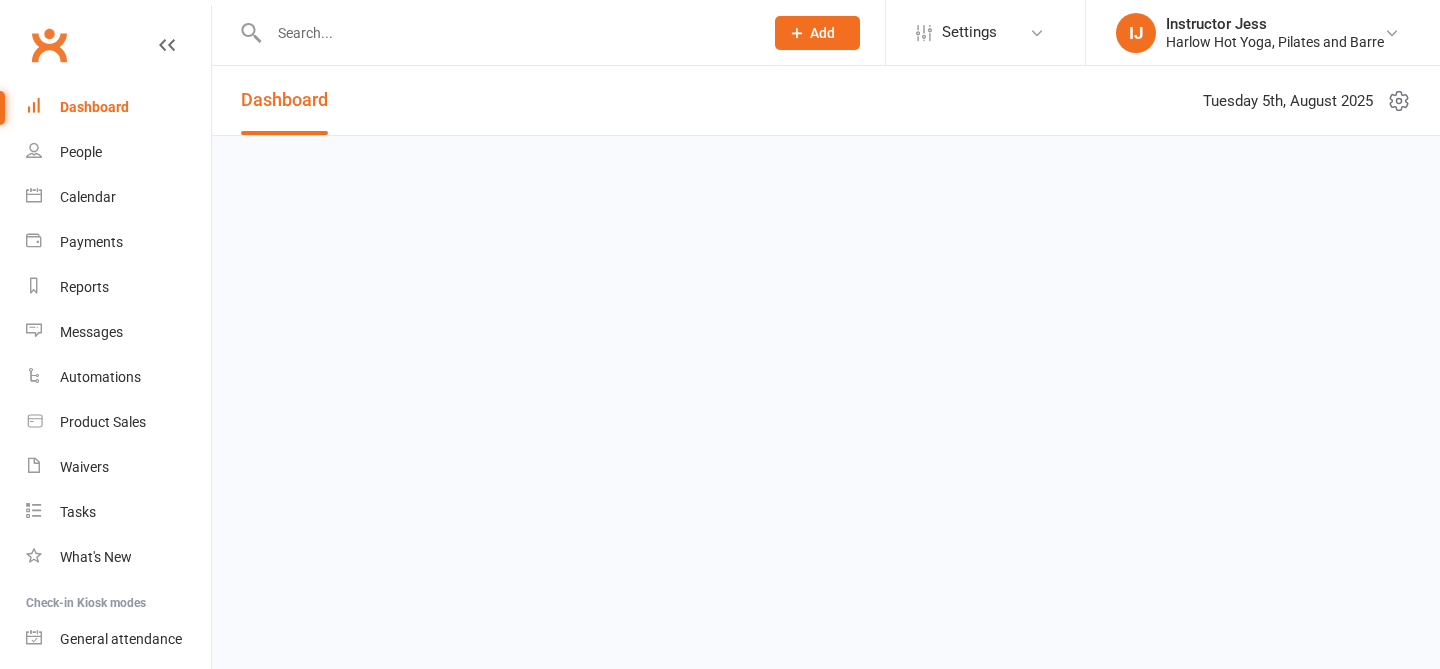 scroll, scrollTop: 0, scrollLeft: 0, axis: both 